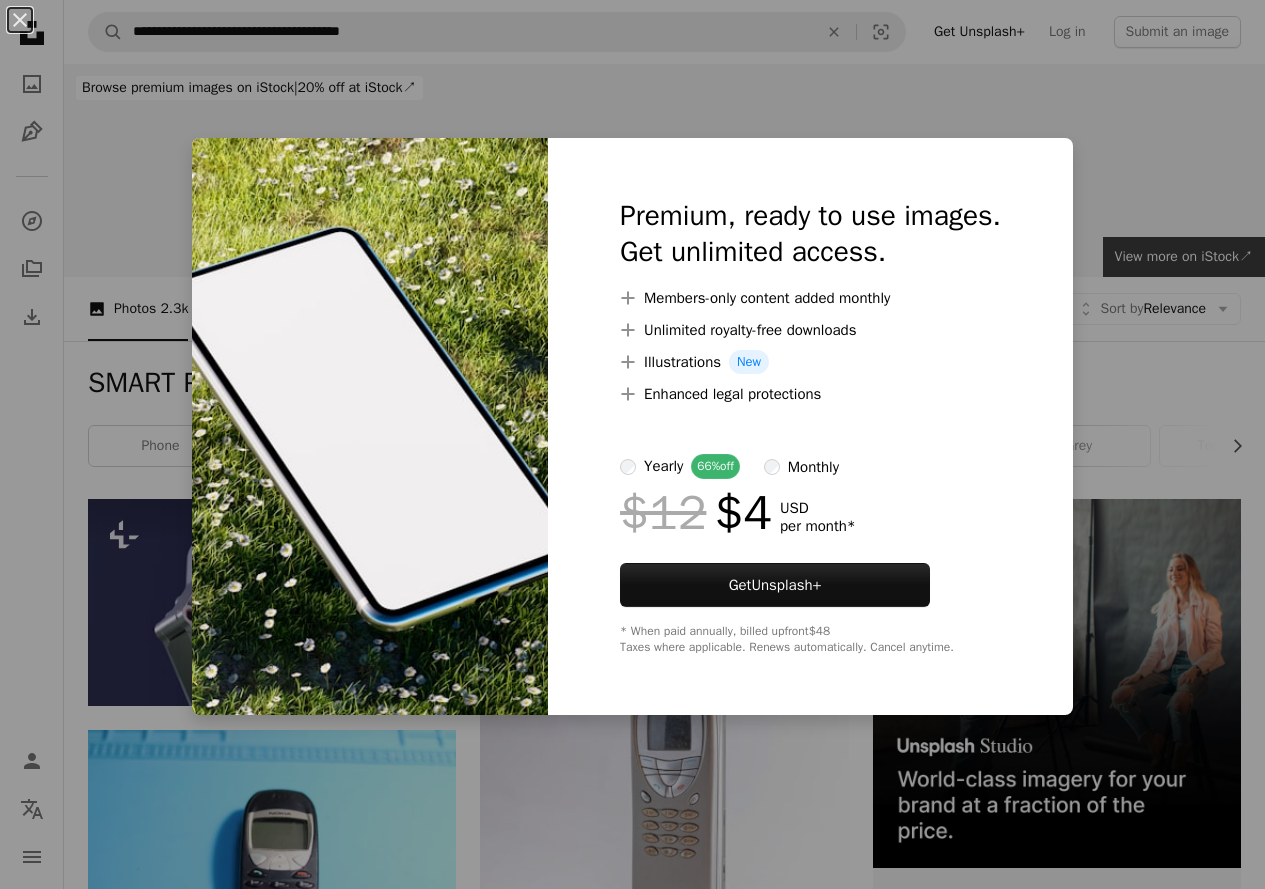 scroll, scrollTop: 2900, scrollLeft: 0, axis: vertical 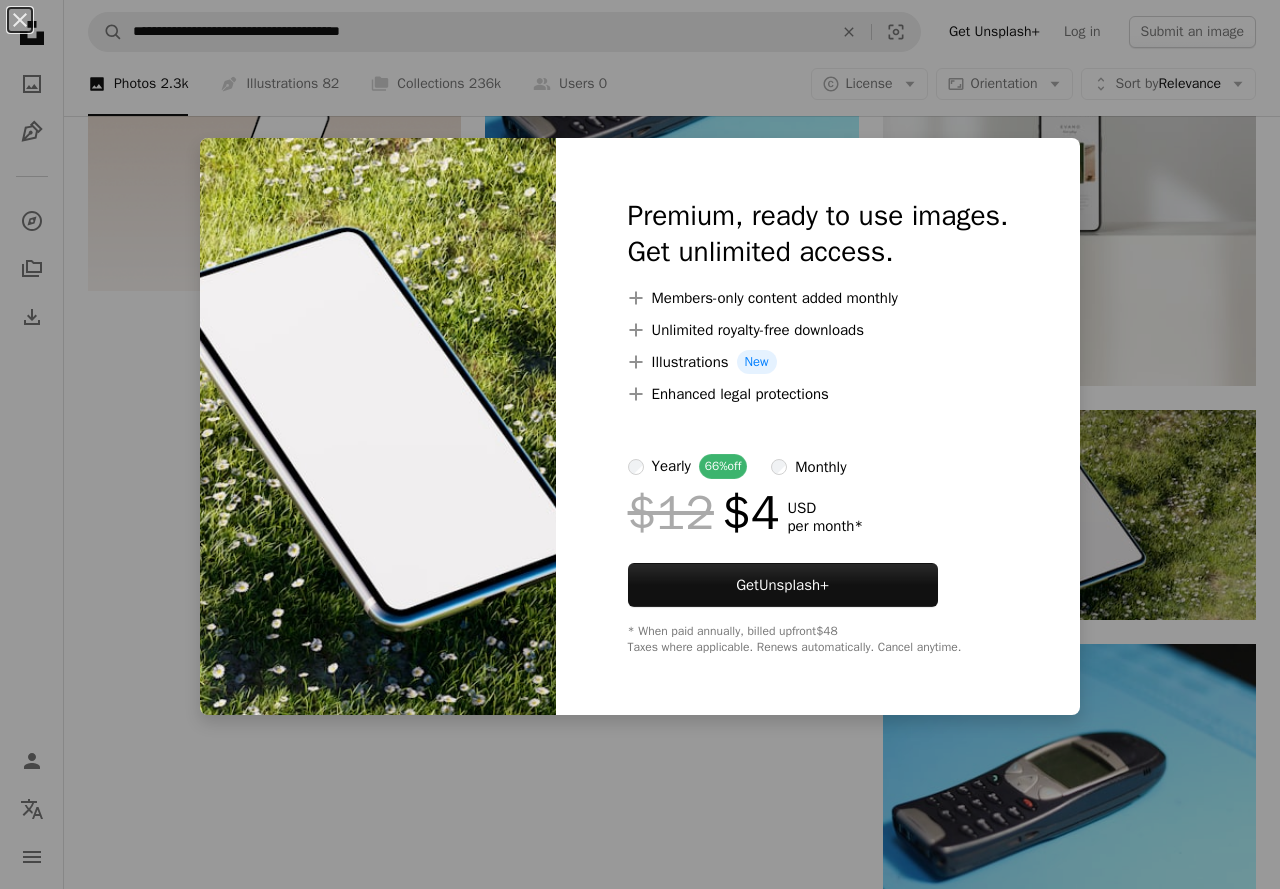 click on "An X shape Premium, ready to use images. Get unlimited access. A plus sign Members-only content added monthly A plus sign Unlimited royalty-free downloads A plus sign Illustrations  New A plus sign Enhanced legal protections yearly 66%  off monthly $12   $4 USD per month * Get  Unsplash+ * When paid annually, billed upfront  $48 Taxes where applicable. Renews automatically. Cancel anytime." at bounding box center [640, 444] 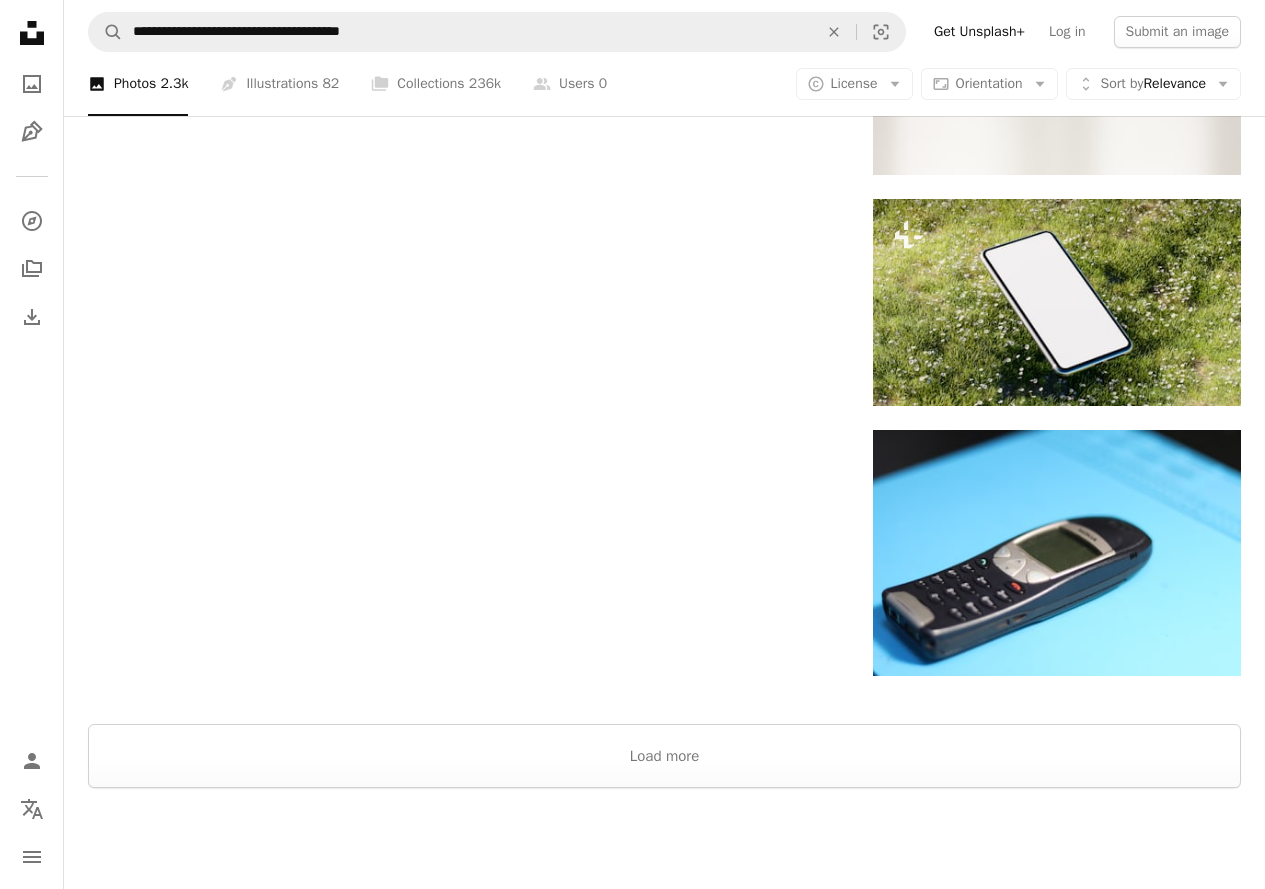 scroll, scrollTop: 3019, scrollLeft: 0, axis: vertical 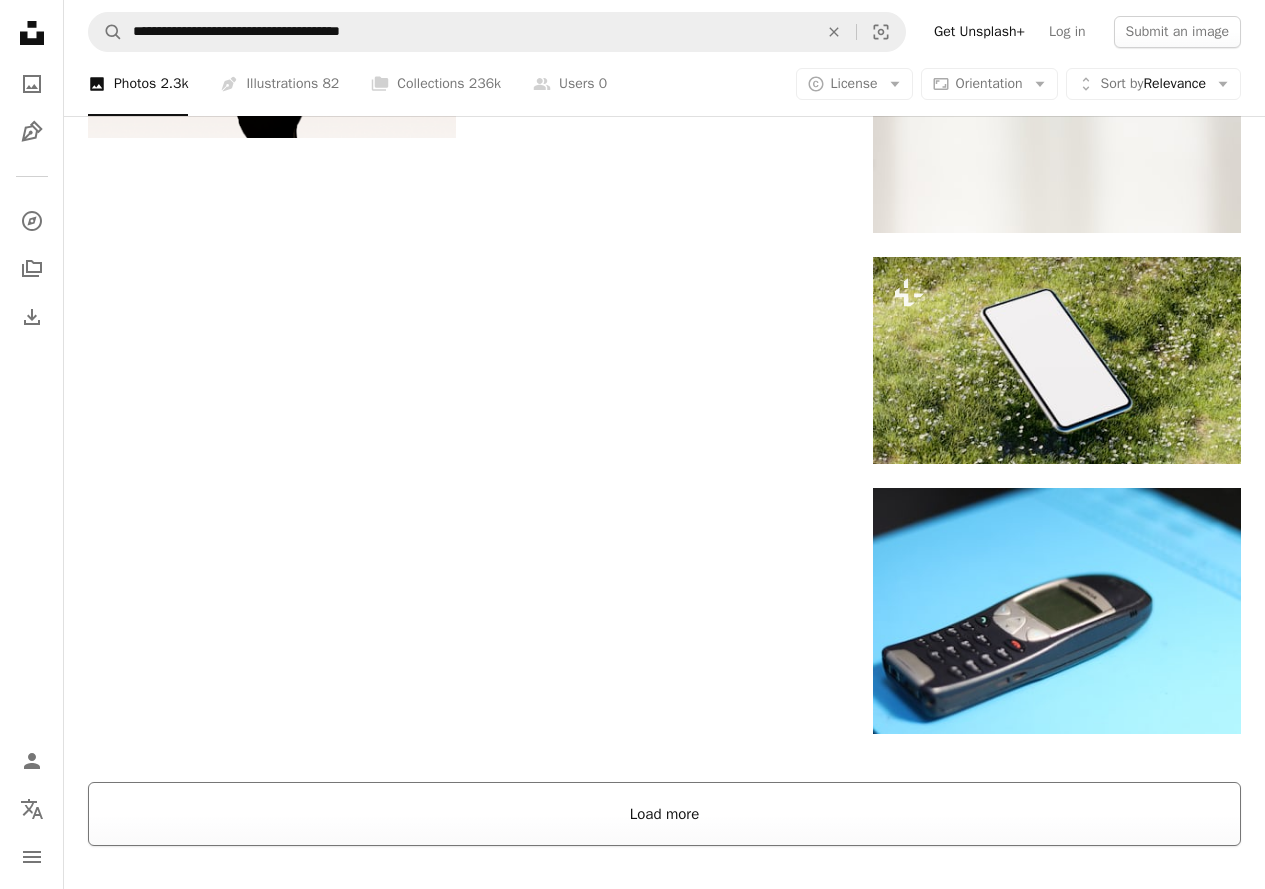 click on "Load more" at bounding box center (664, 814) 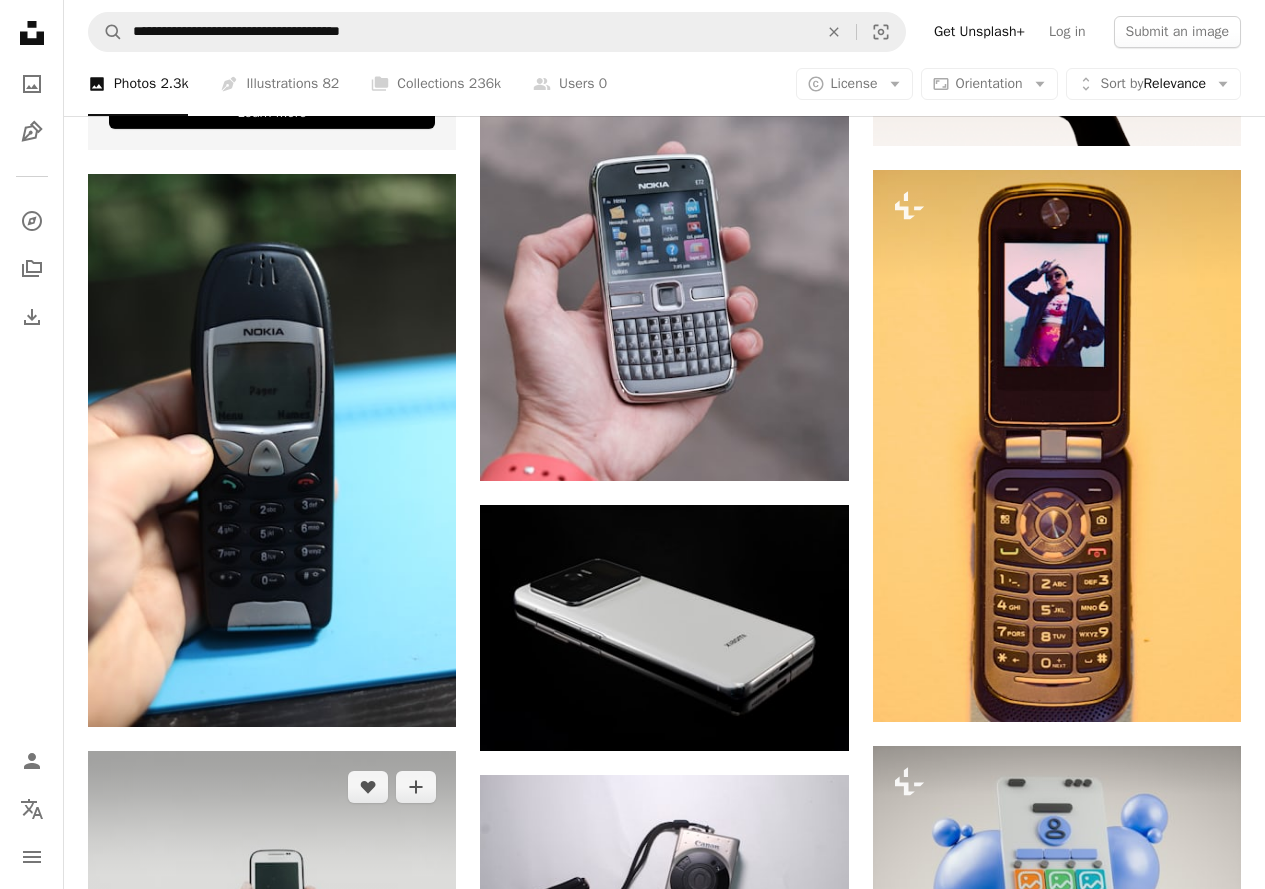 scroll, scrollTop: 4619, scrollLeft: 0, axis: vertical 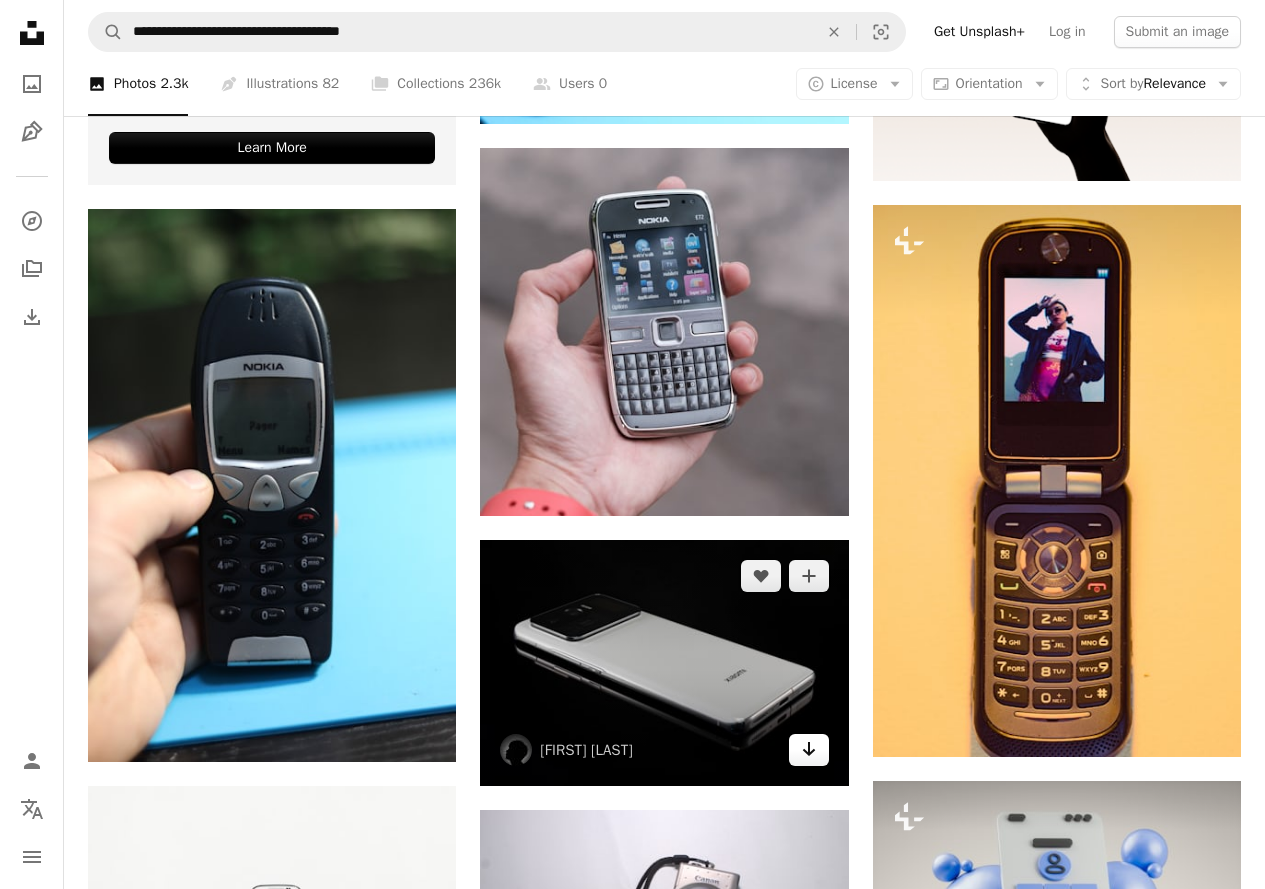 click on "Arrow pointing down" at bounding box center [809, 750] 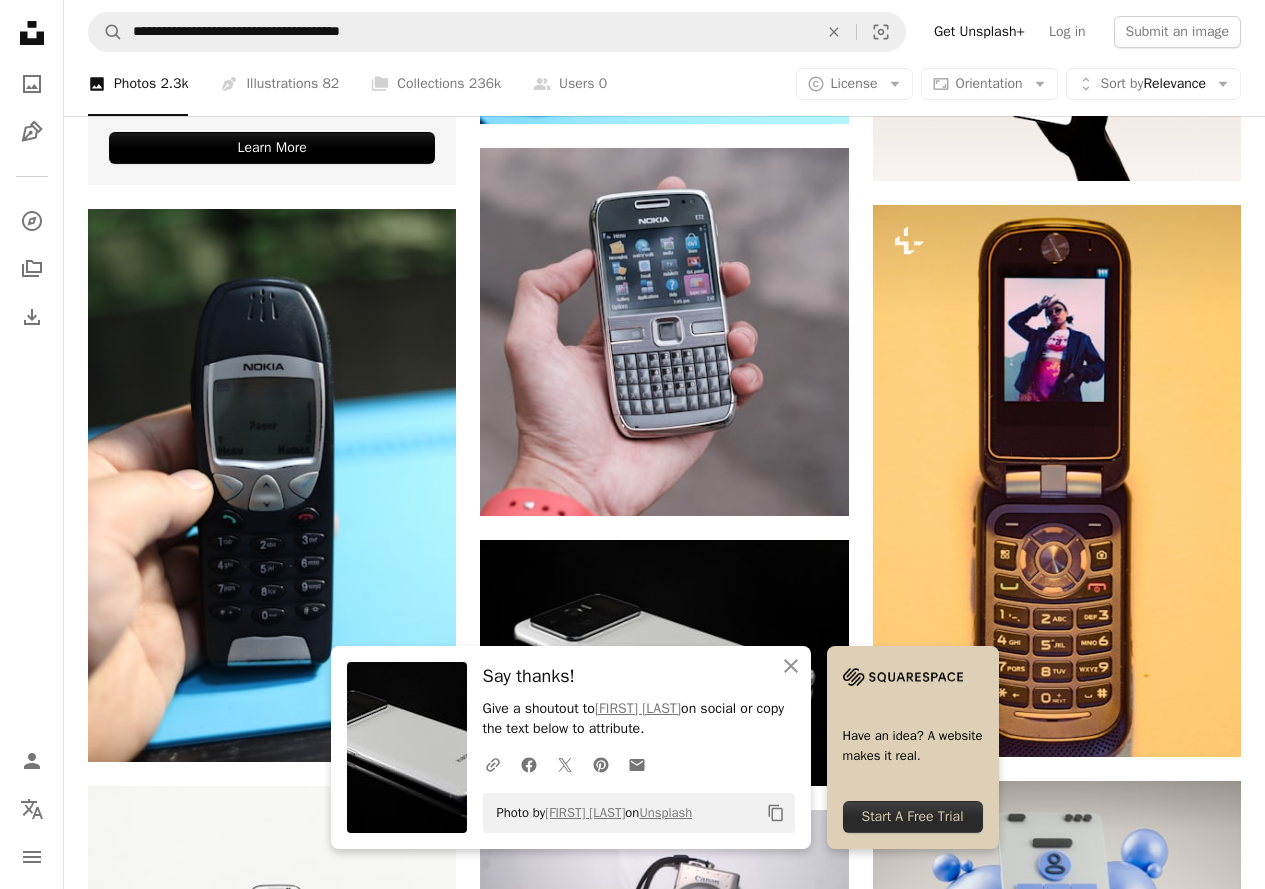 click on "Start A Free Trial" at bounding box center (913, 817) 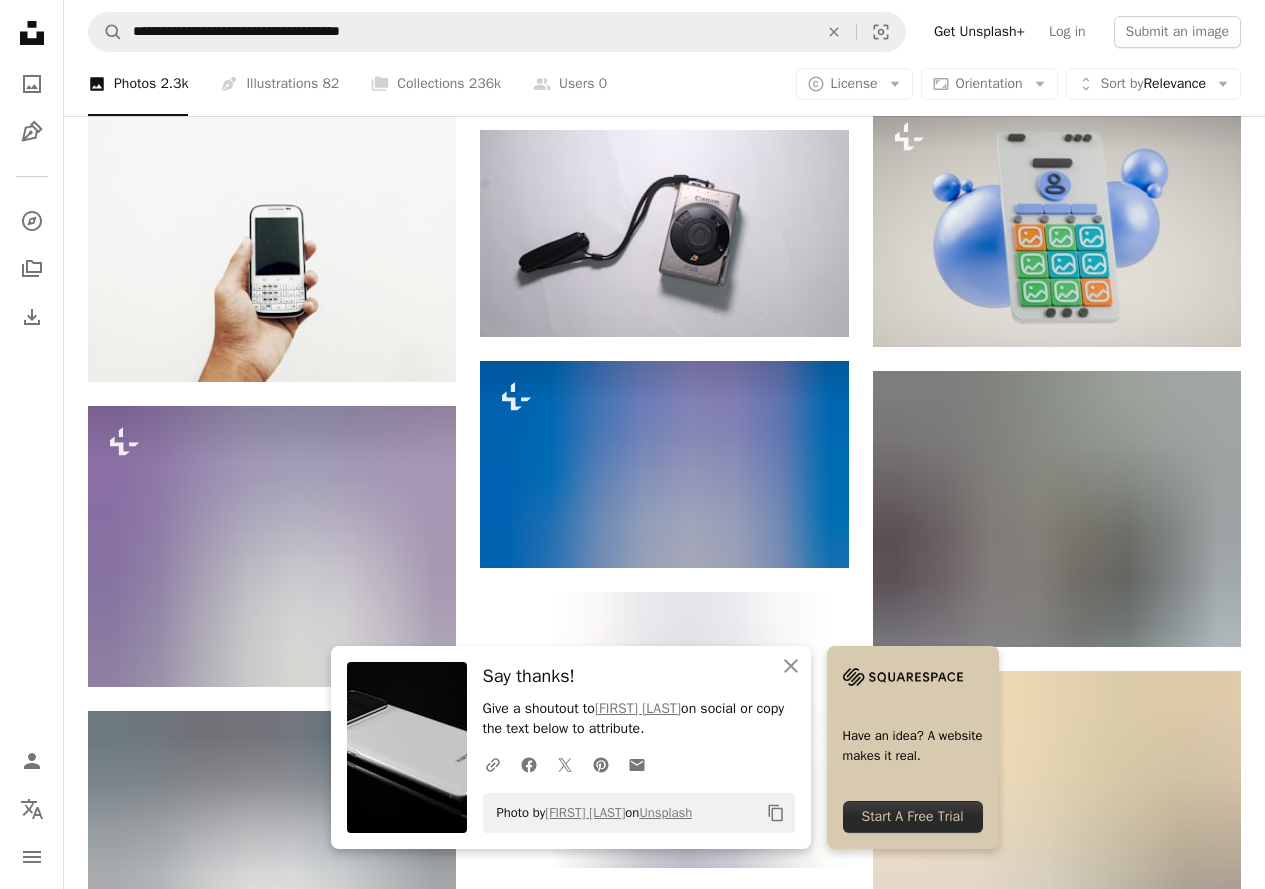 scroll, scrollTop: 5319, scrollLeft: 0, axis: vertical 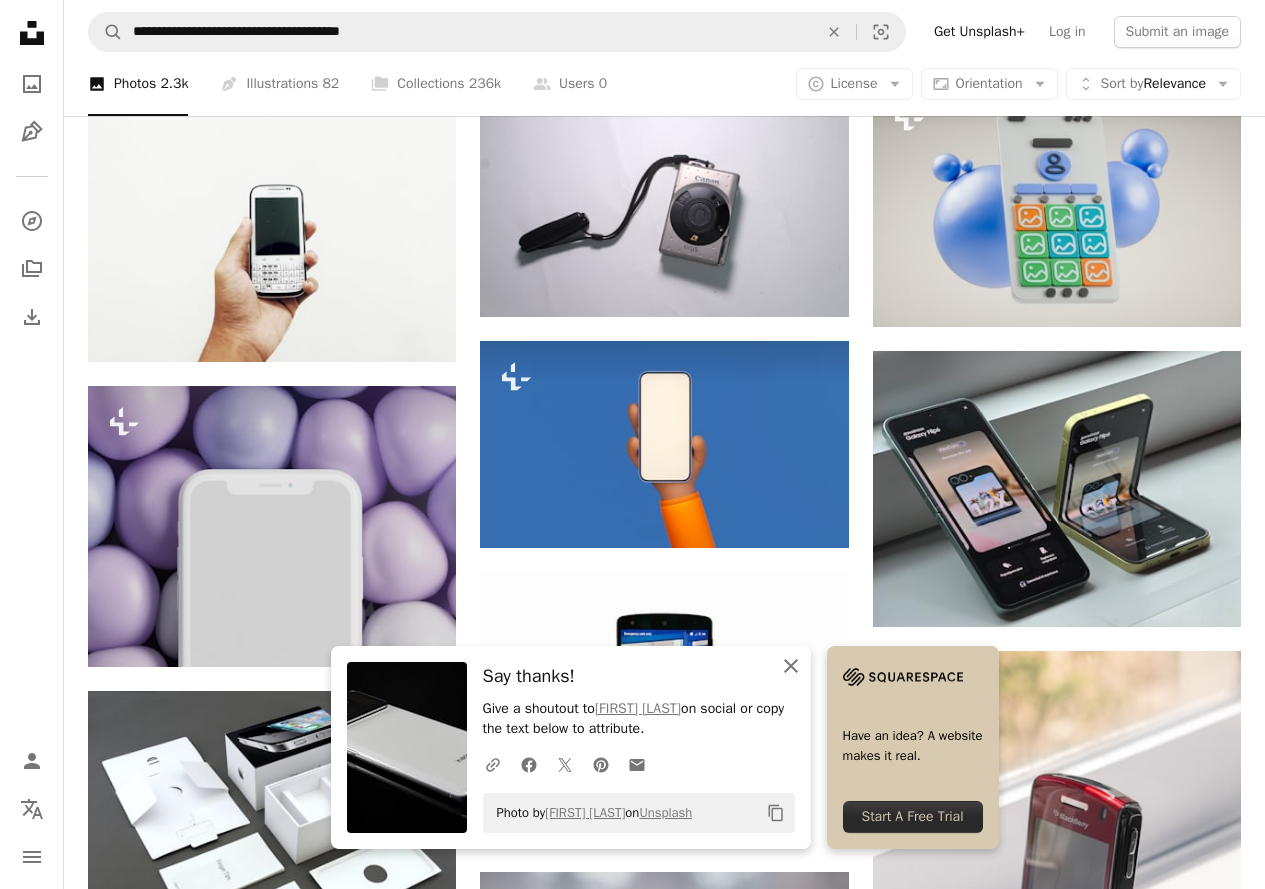 click on "An X shape" 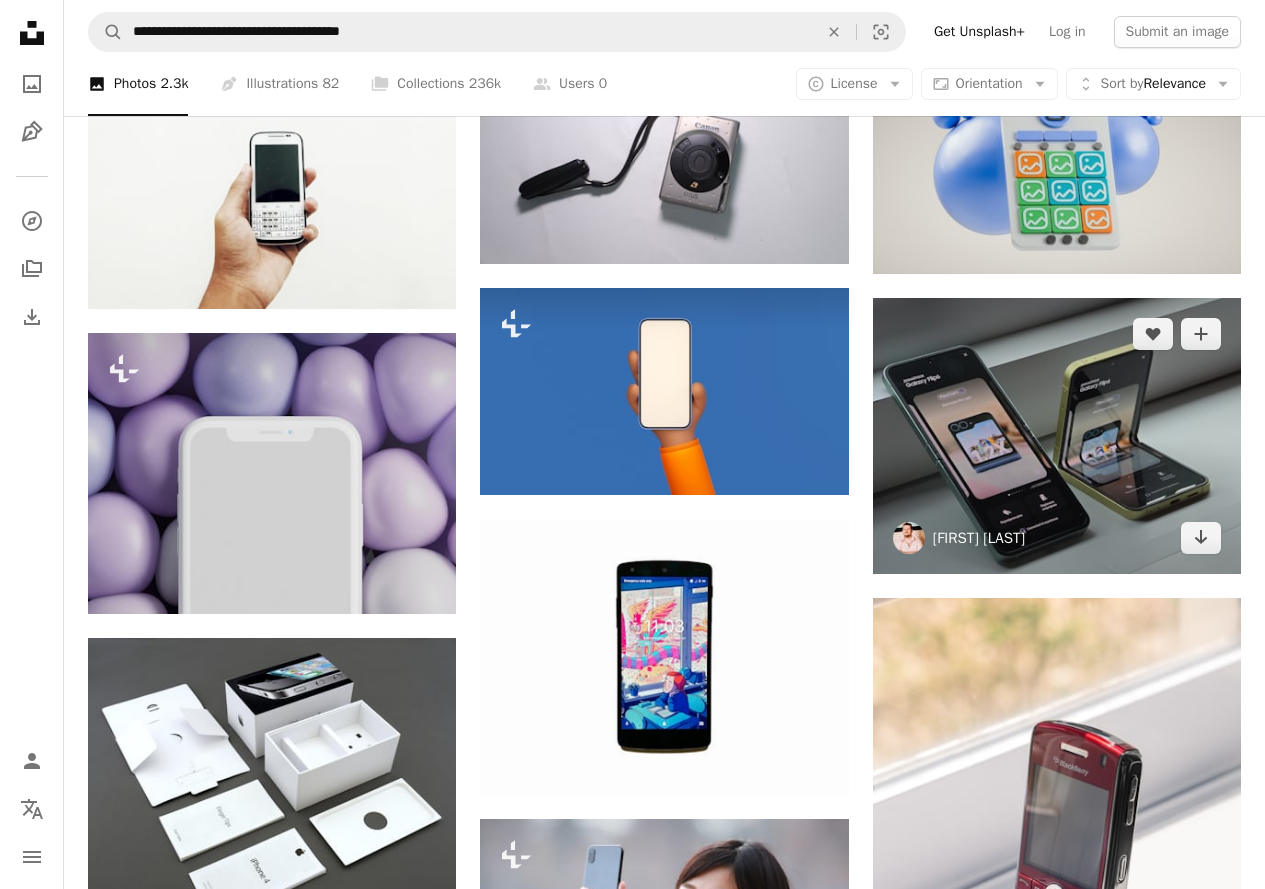 scroll, scrollTop: 5419, scrollLeft: 0, axis: vertical 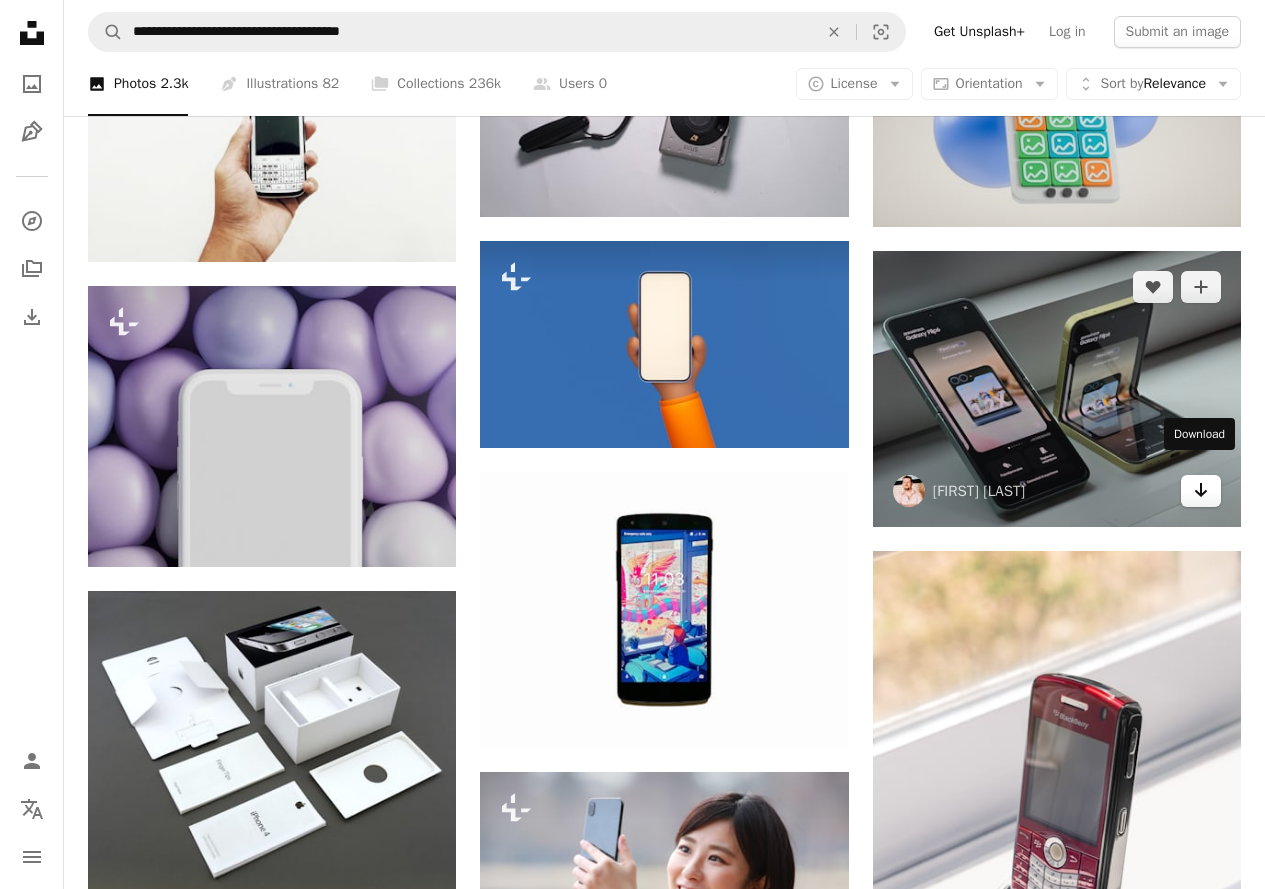 click on "Arrow pointing down" at bounding box center [1201, 491] 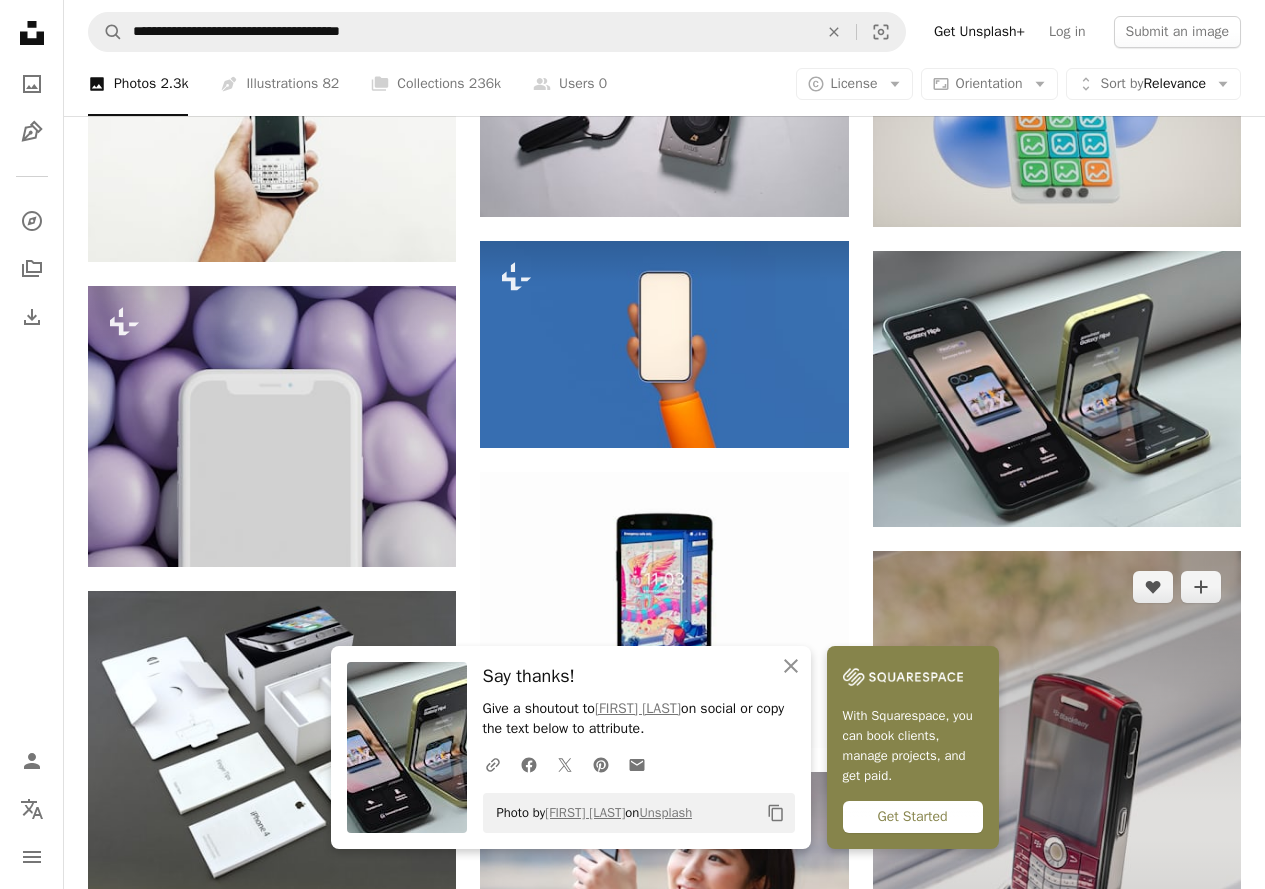 click at bounding box center (1057, 827) 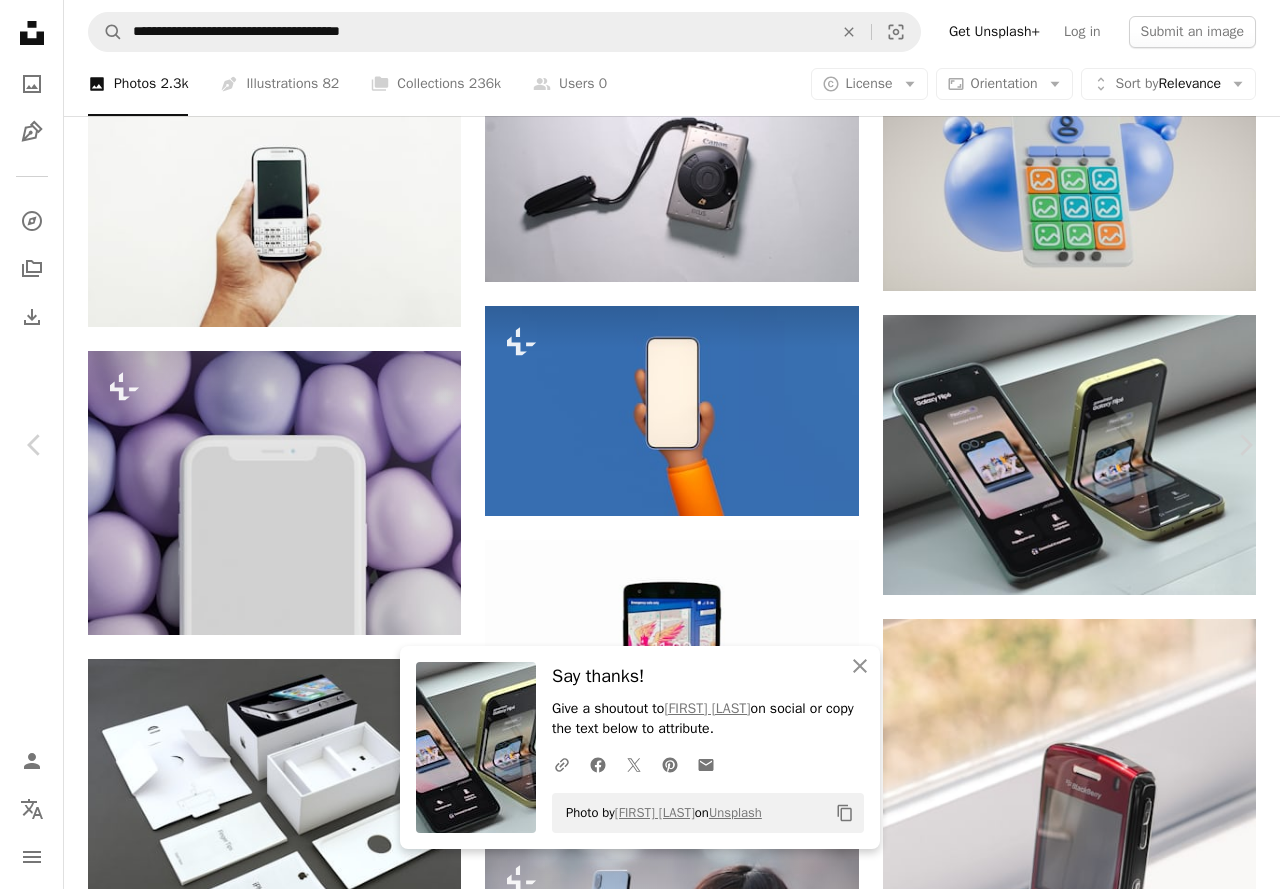 click on "An X shape" at bounding box center [20, 20] 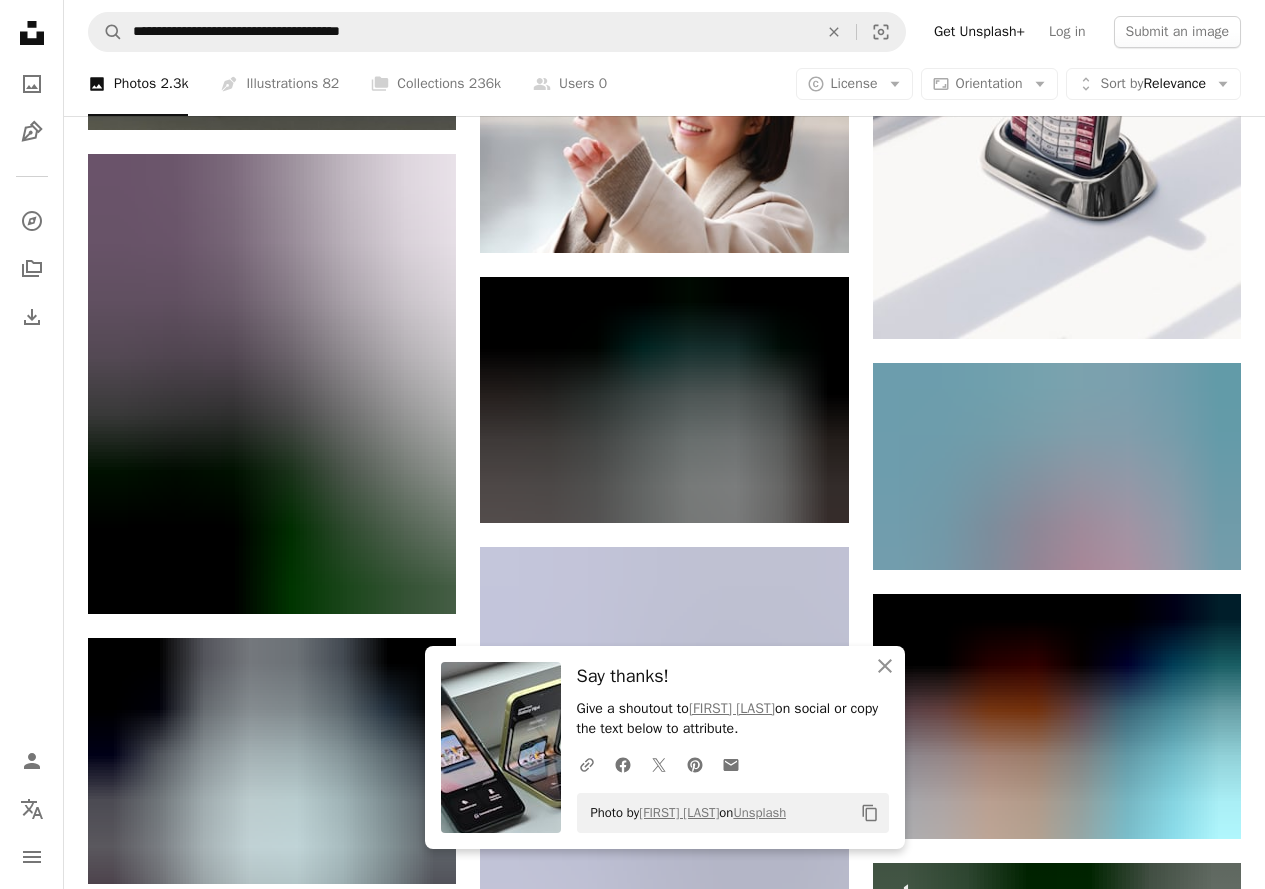 scroll, scrollTop: 6219, scrollLeft: 0, axis: vertical 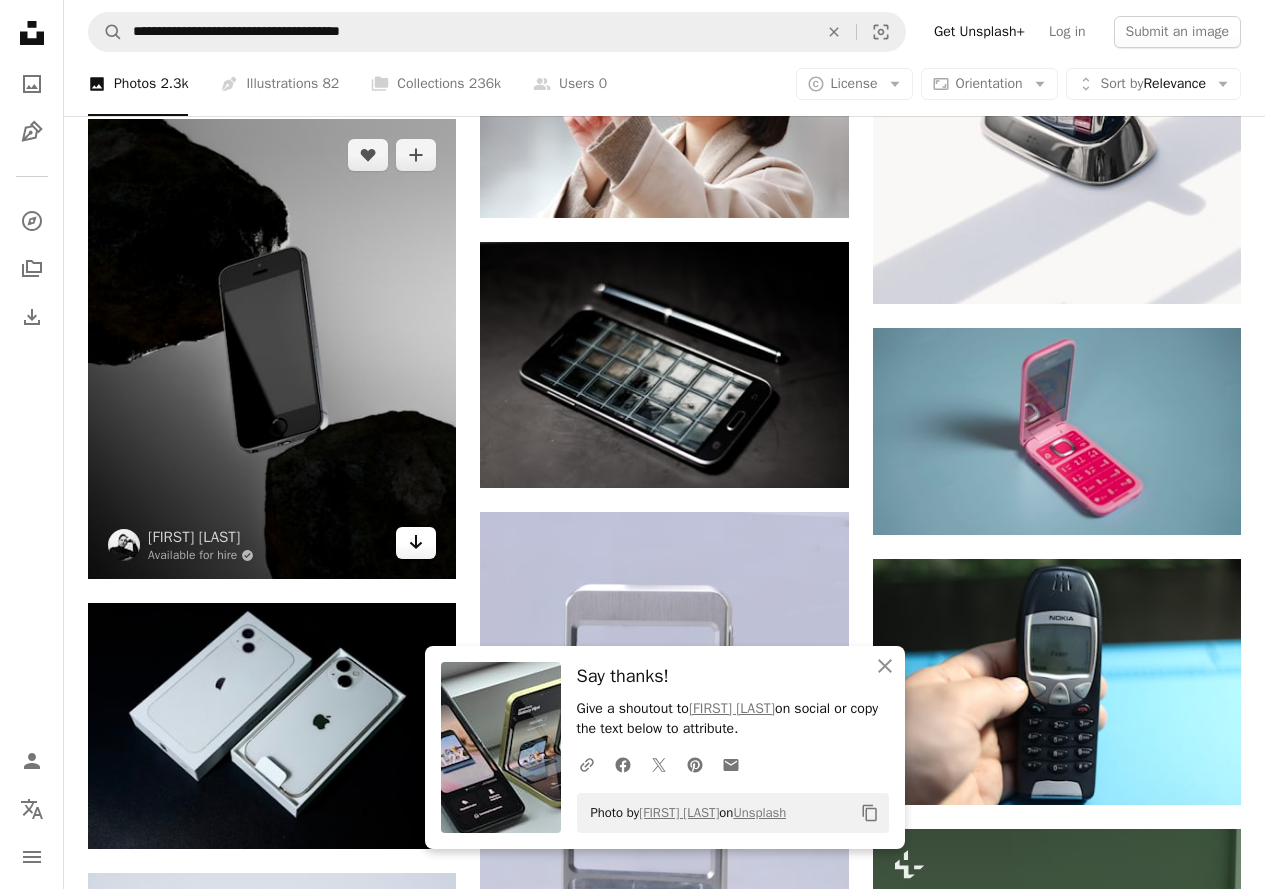 click on "Arrow pointing down" at bounding box center (416, 543) 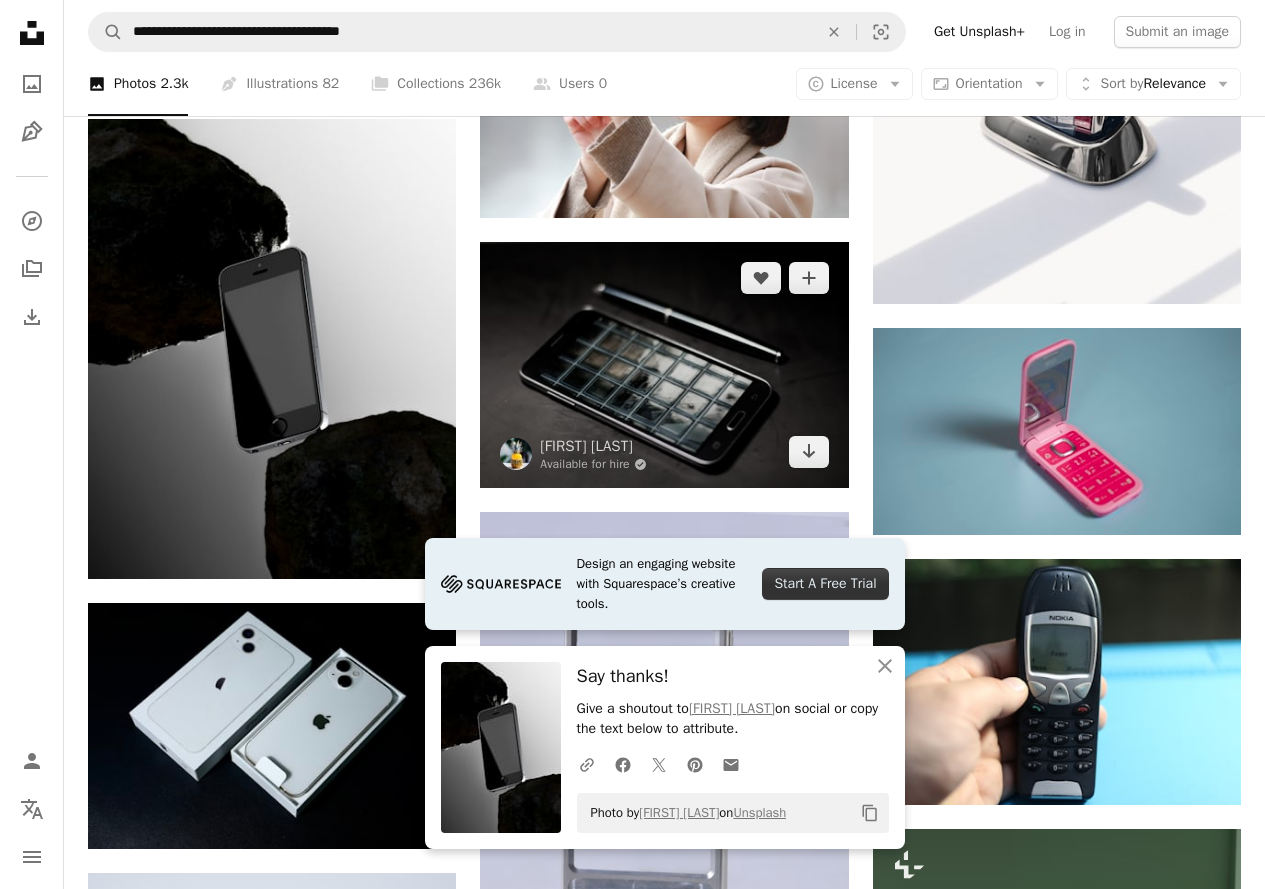 click at bounding box center [664, 365] 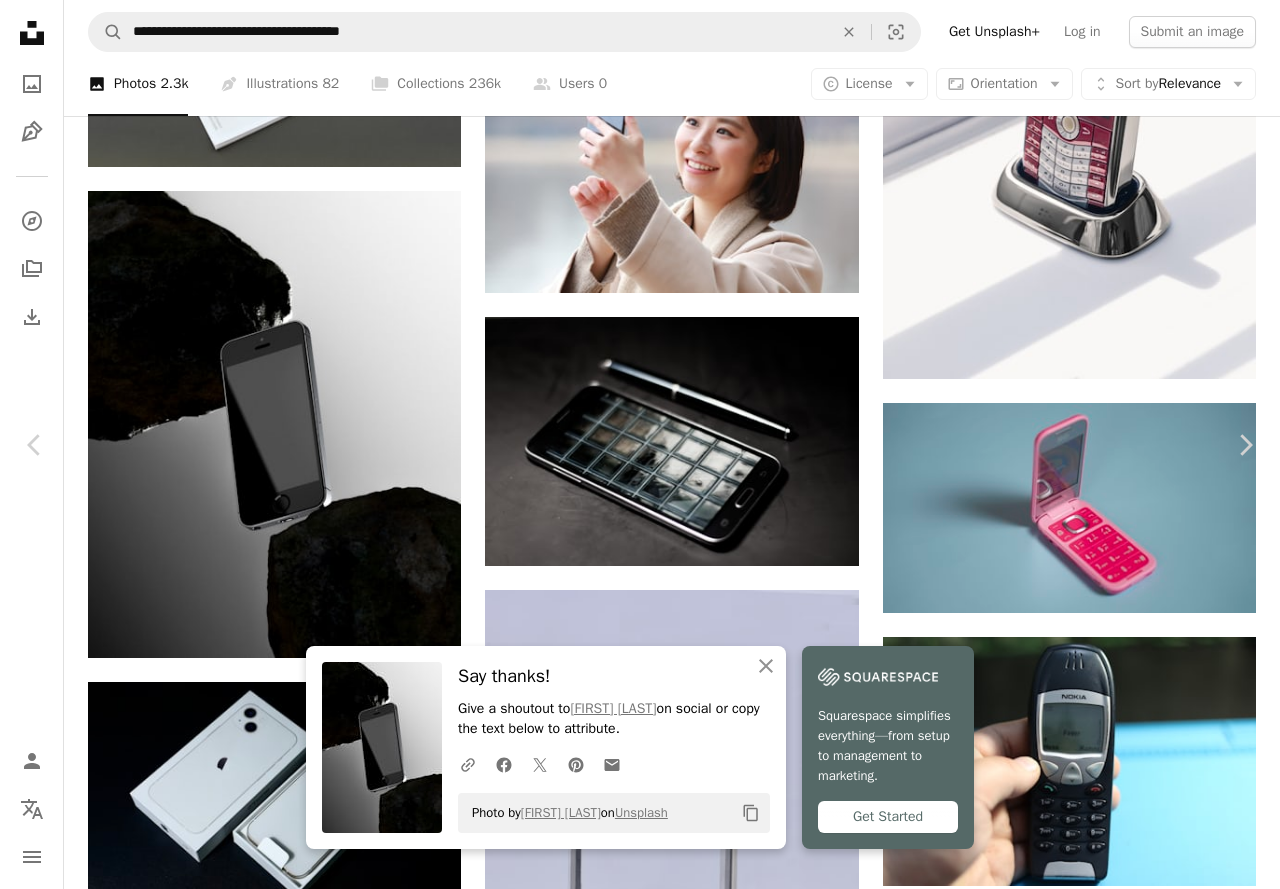 click on "An X shape" at bounding box center [20, 20] 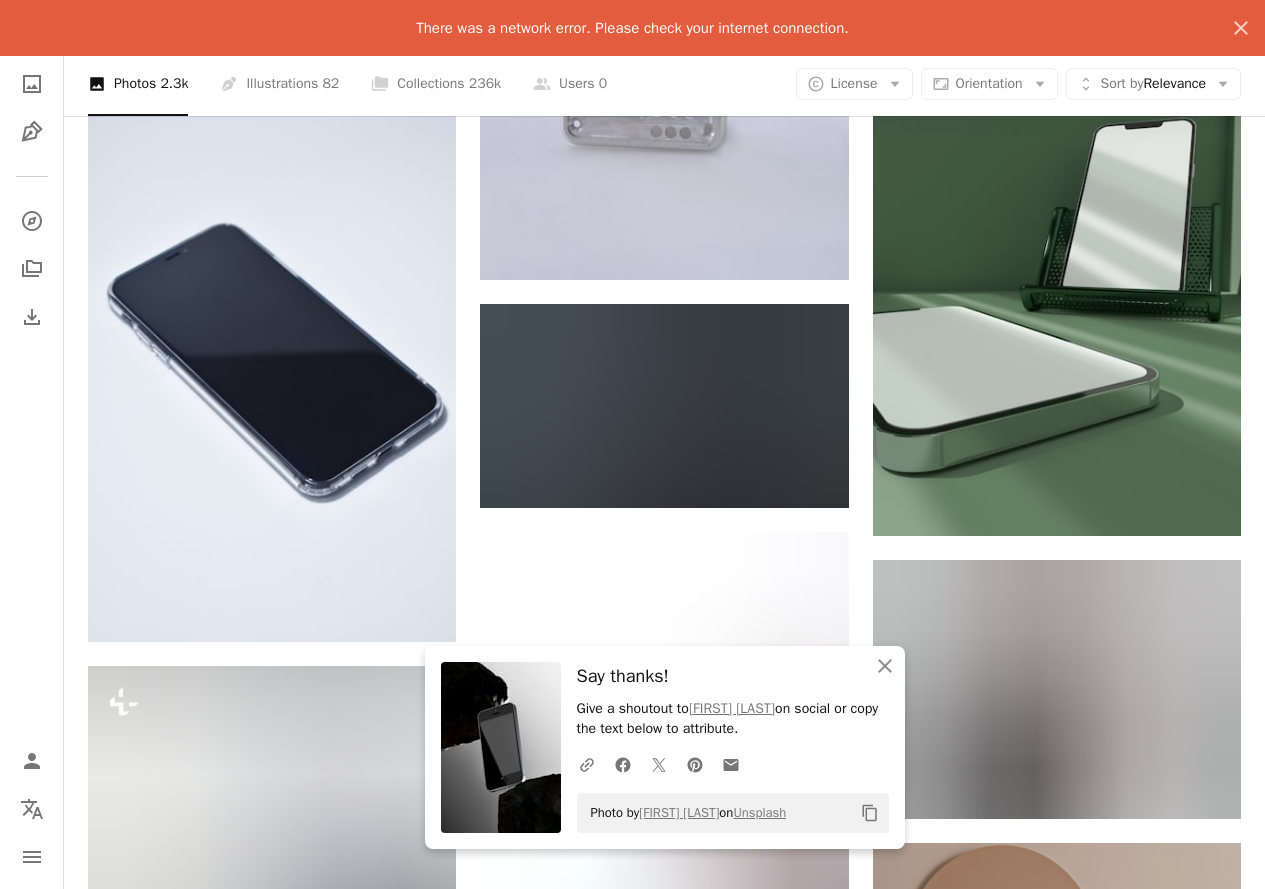 scroll, scrollTop: 7019, scrollLeft: 0, axis: vertical 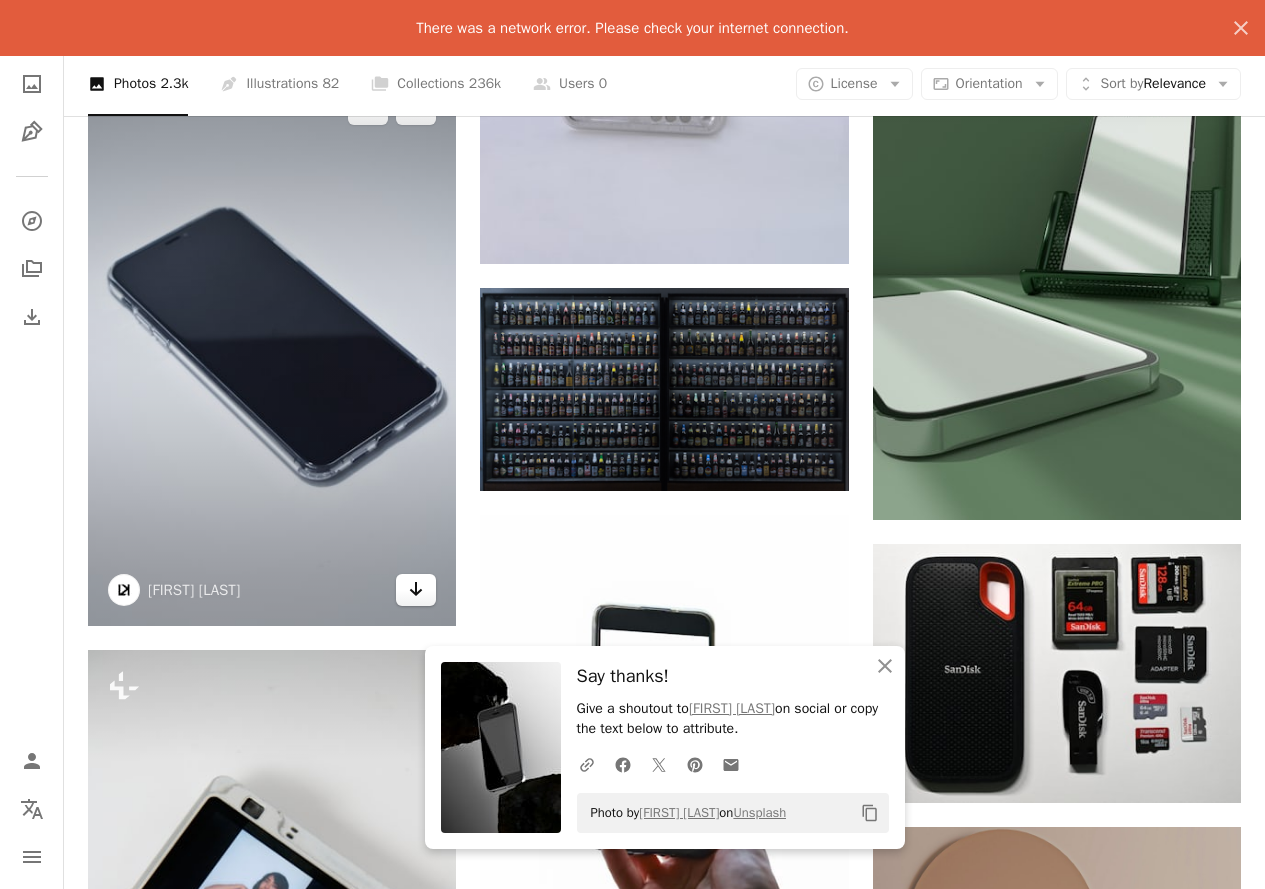 click on "Arrow pointing down" 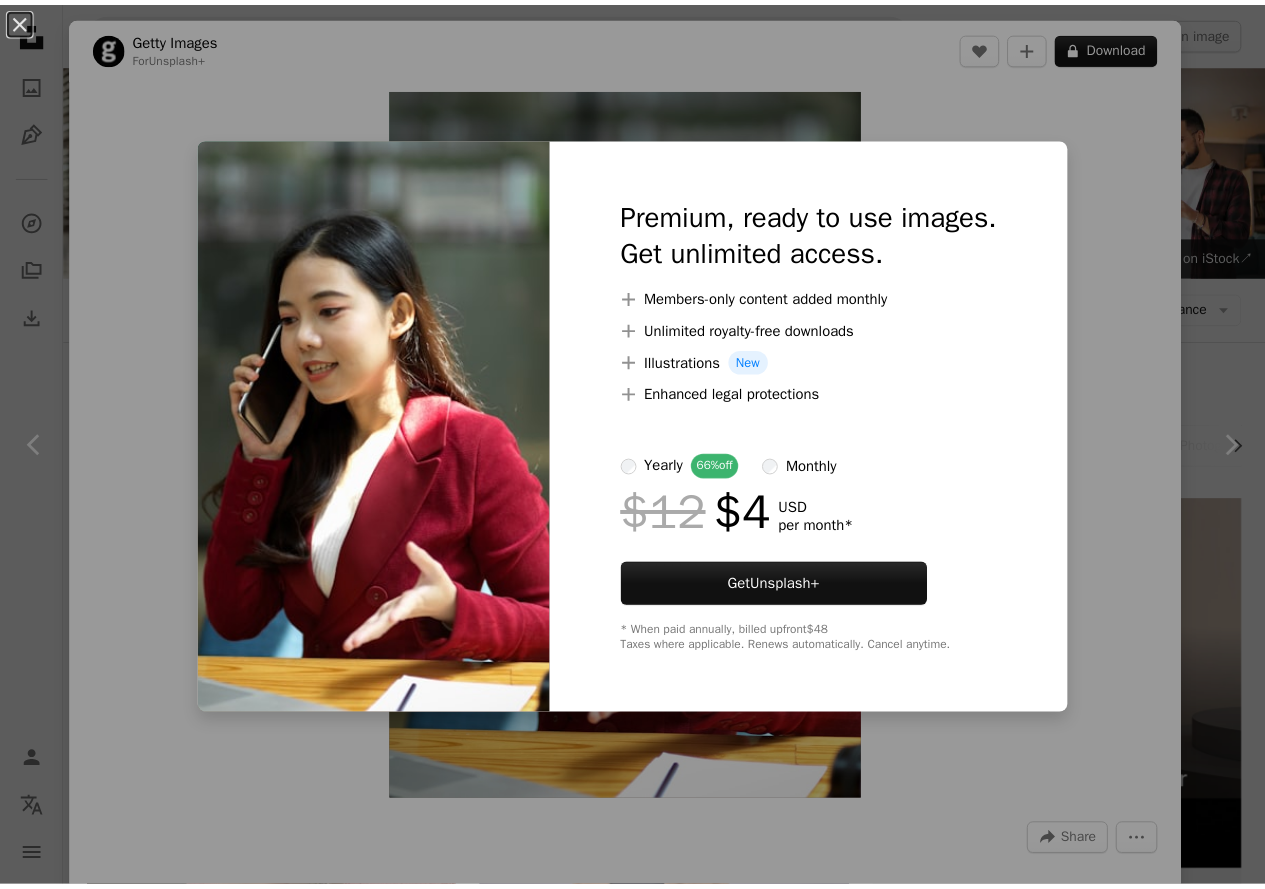 scroll, scrollTop: 1200, scrollLeft: 0, axis: vertical 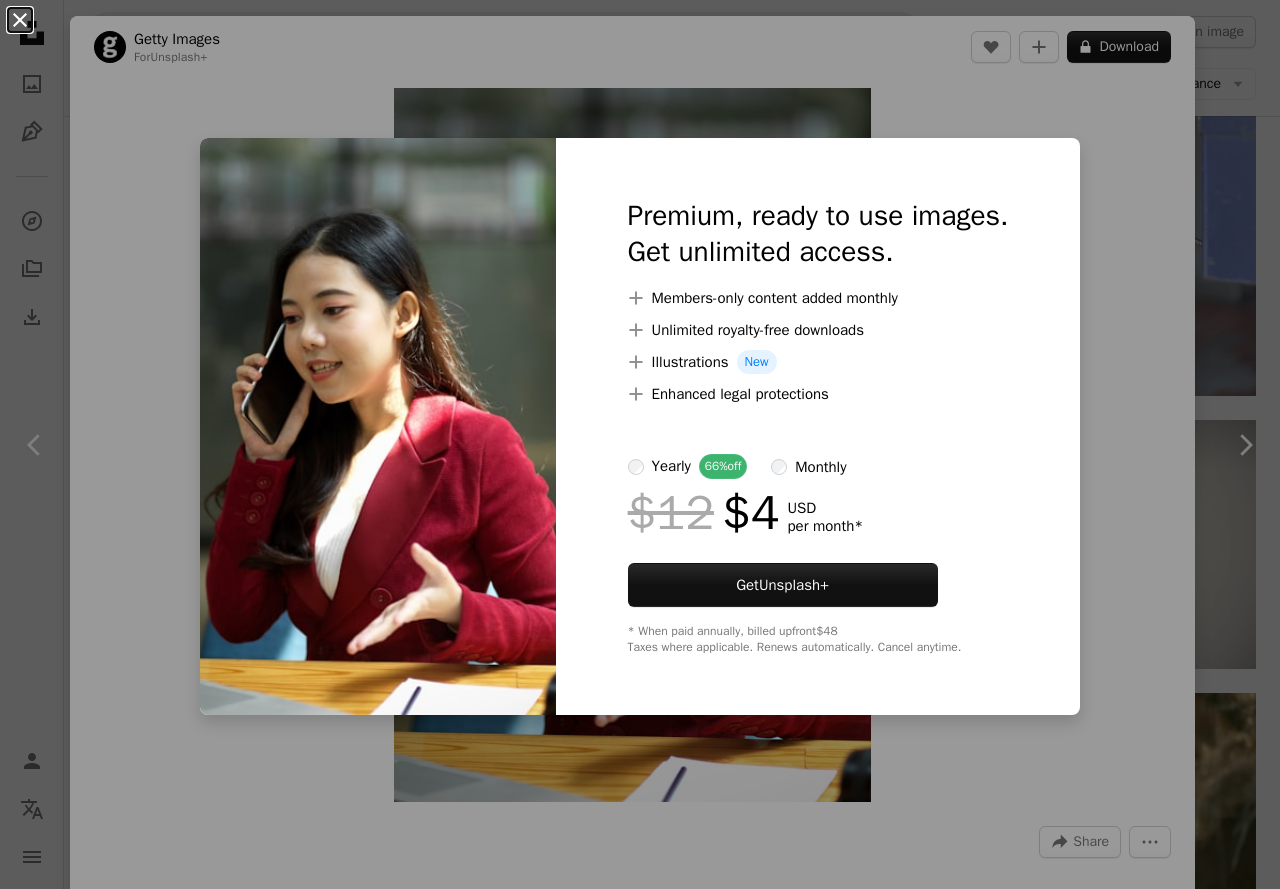 click on "An X shape" at bounding box center [20, 20] 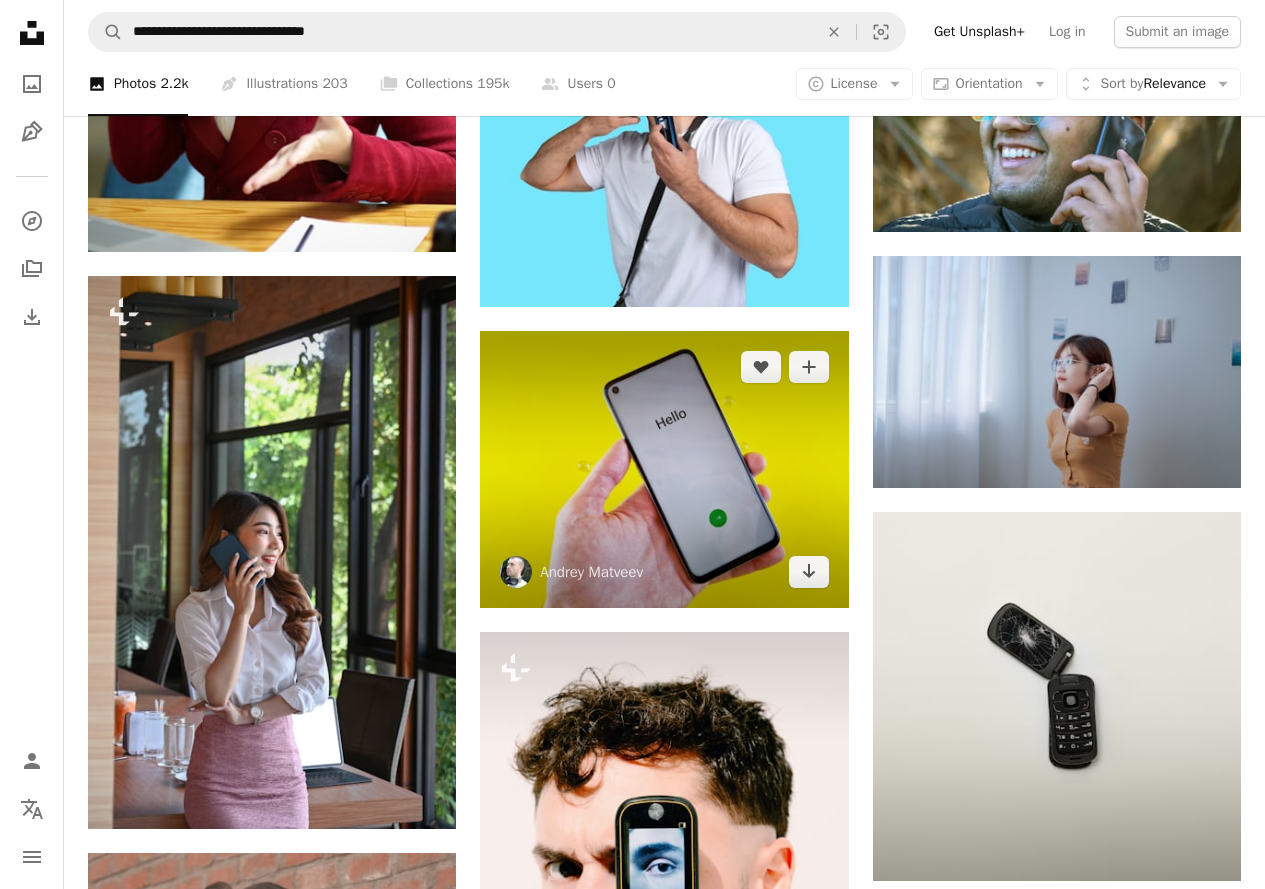 scroll, scrollTop: 1900, scrollLeft: 0, axis: vertical 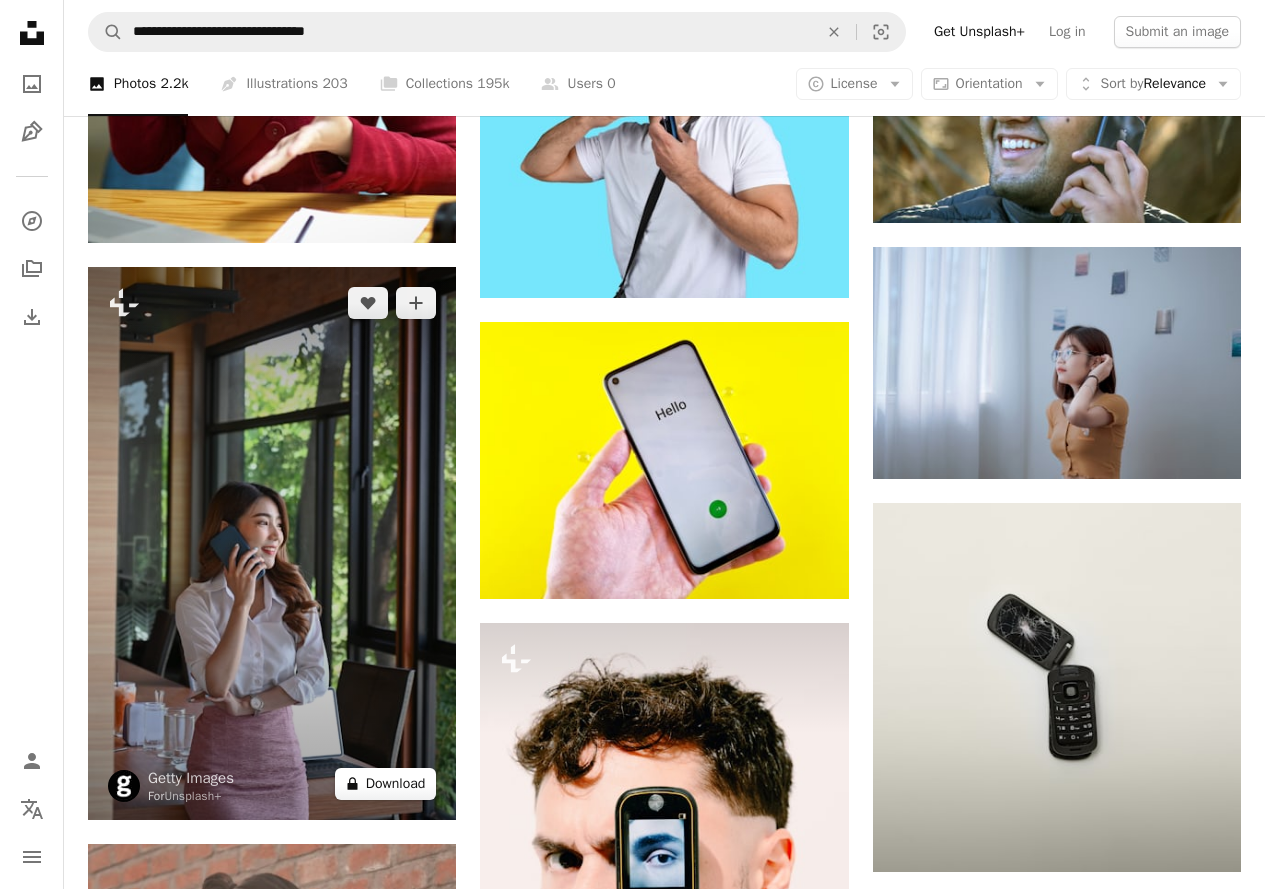 click on "A lock Download" at bounding box center [386, 784] 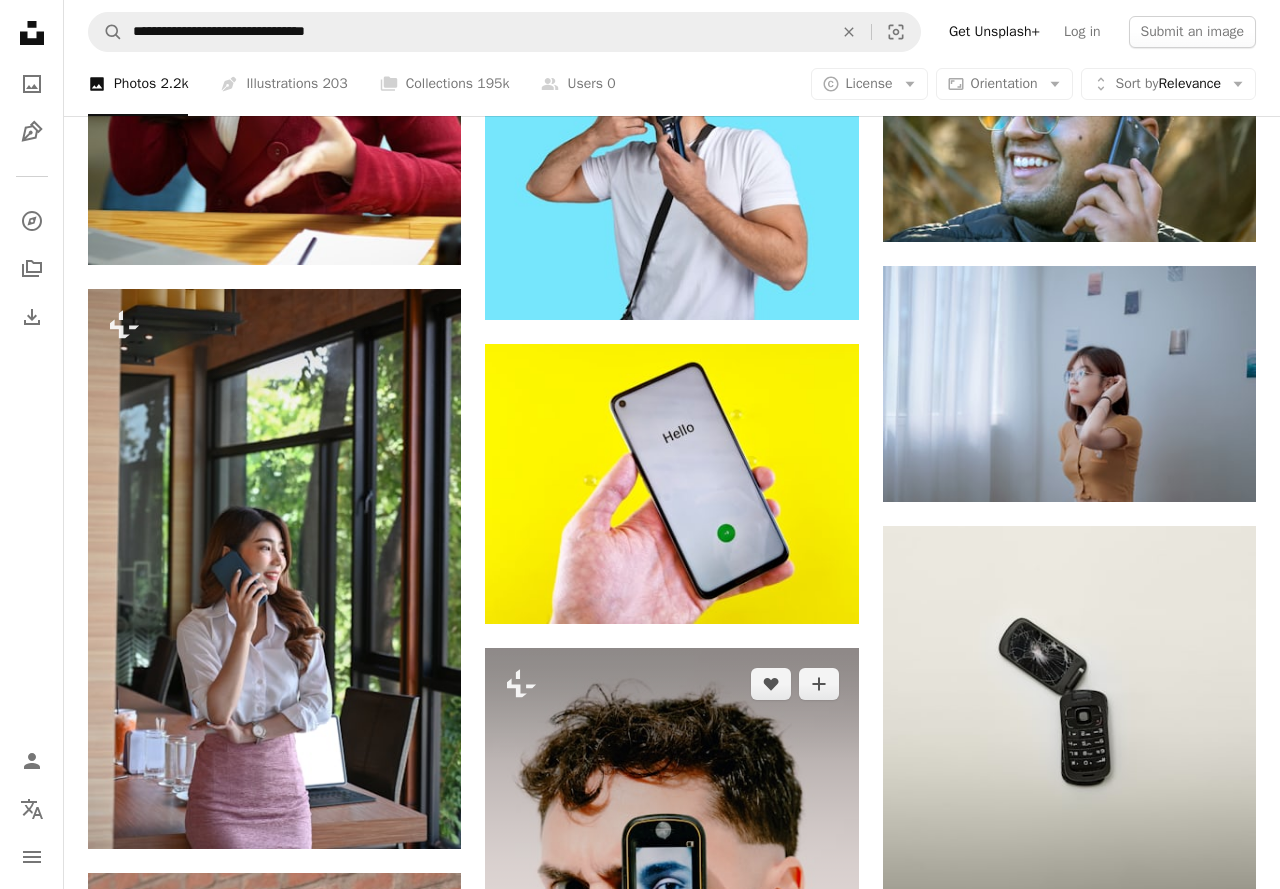 click on "An X shape Premium, ready to use images. Get unlimited access. A plus sign Members-only content added monthly A plus sign Unlimited royalty-free downloads A plus sign Illustrations  New A plus sign Enhanced legal protections yearly 66%  off monthly $12   $4 USD per month * Get  Unsplash+ * When paid annually, billed upfront  $48 Taxes where applicable. Renews automatically. Cancel anytime." at bounding box center [640, 3606] 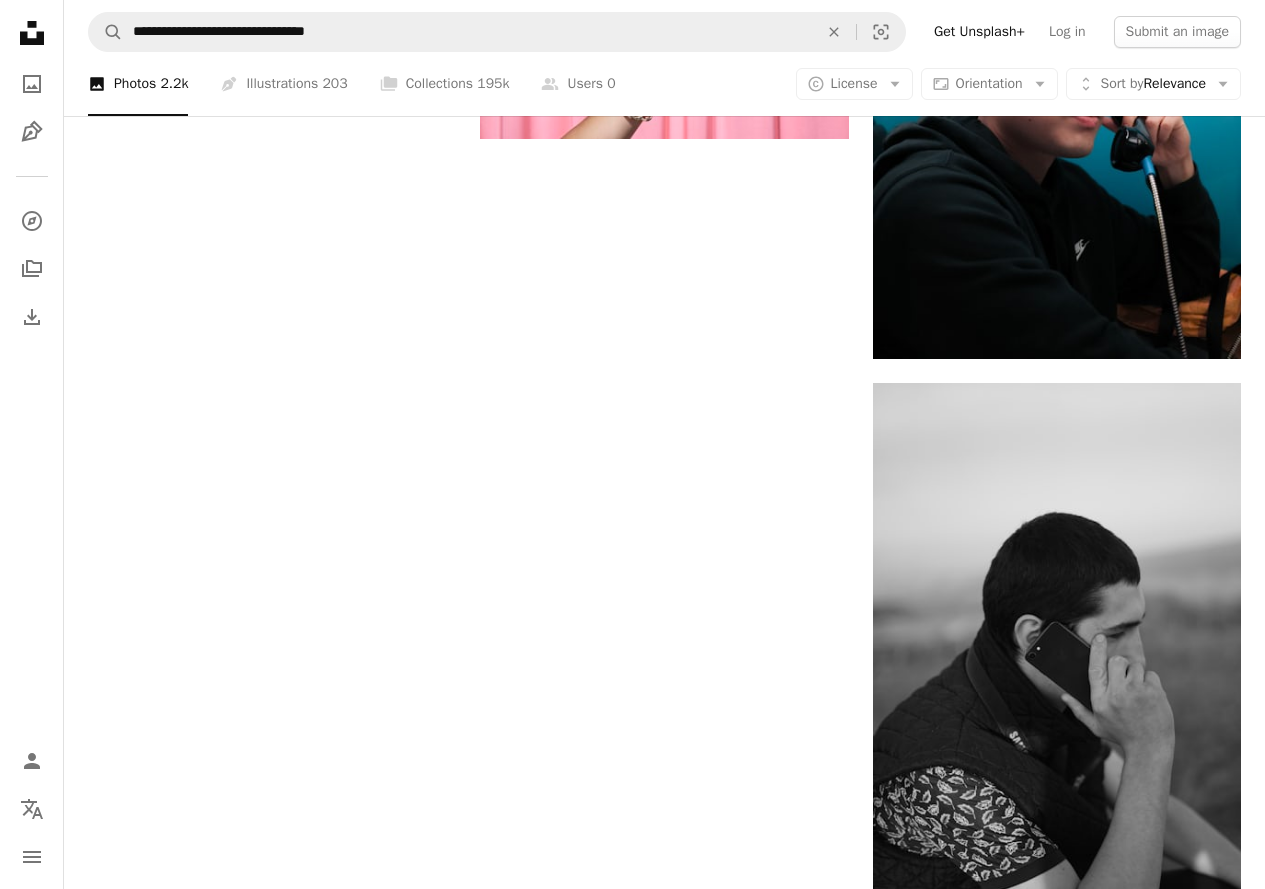 scroll, scrollTop: 3300, scrollLeft: 0, axis: vertical 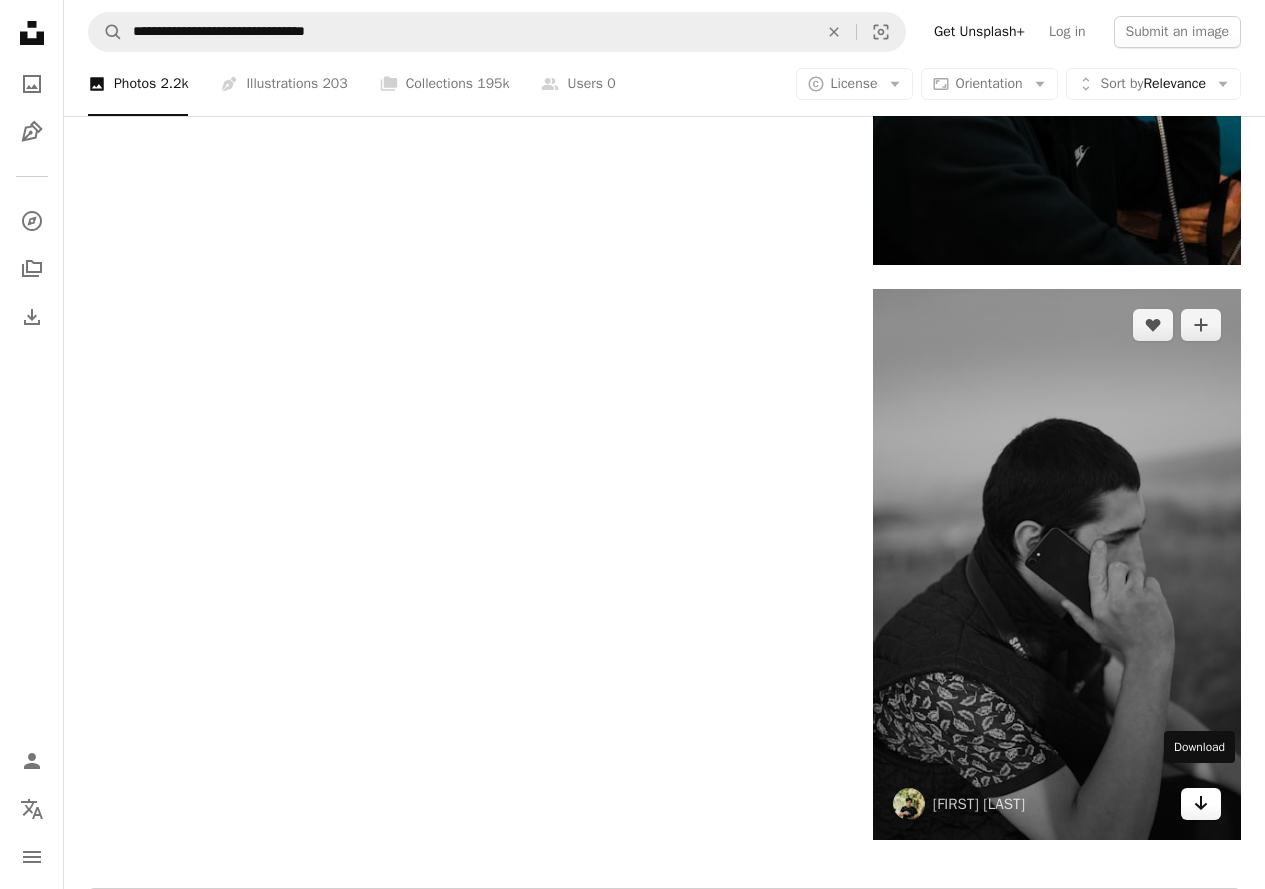 click on "Arrow pointing down" 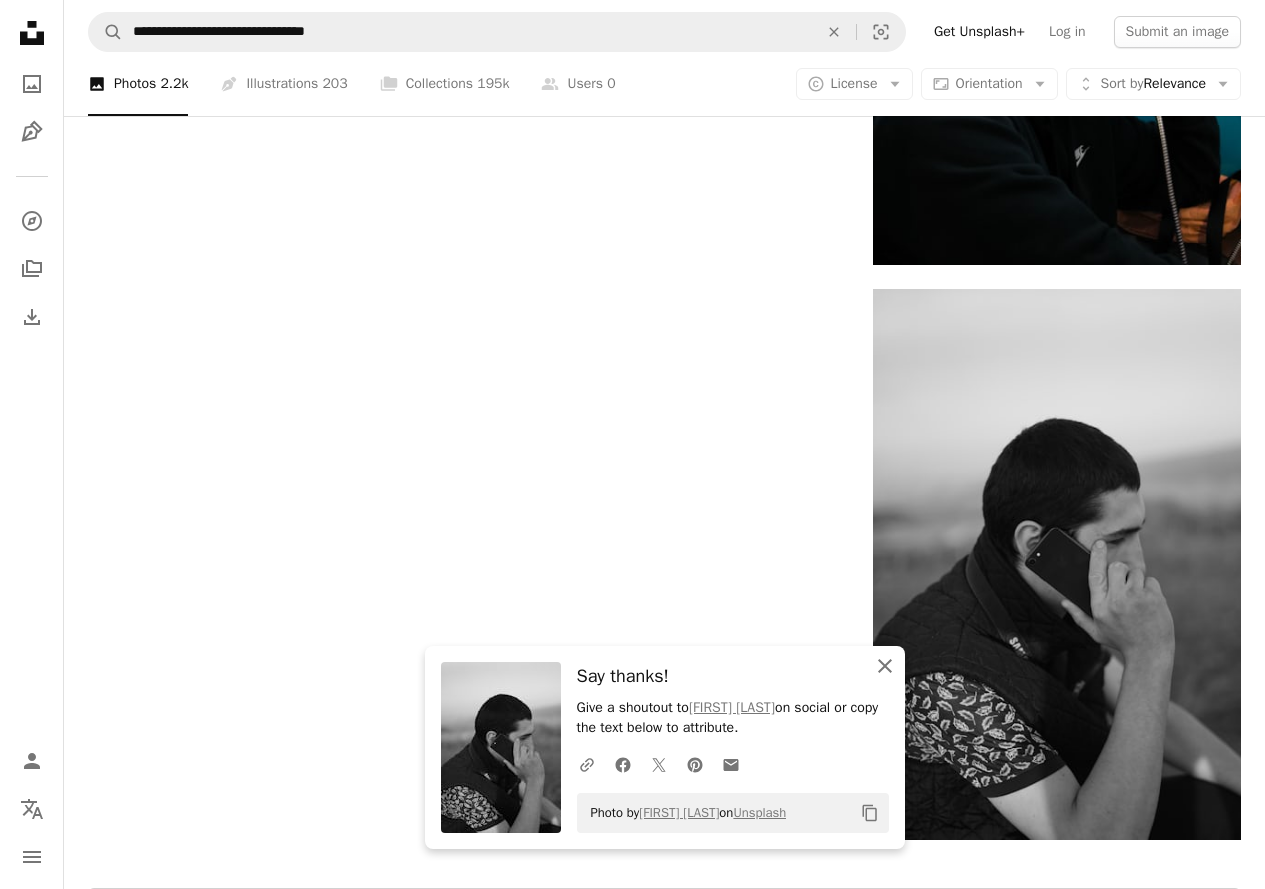 click 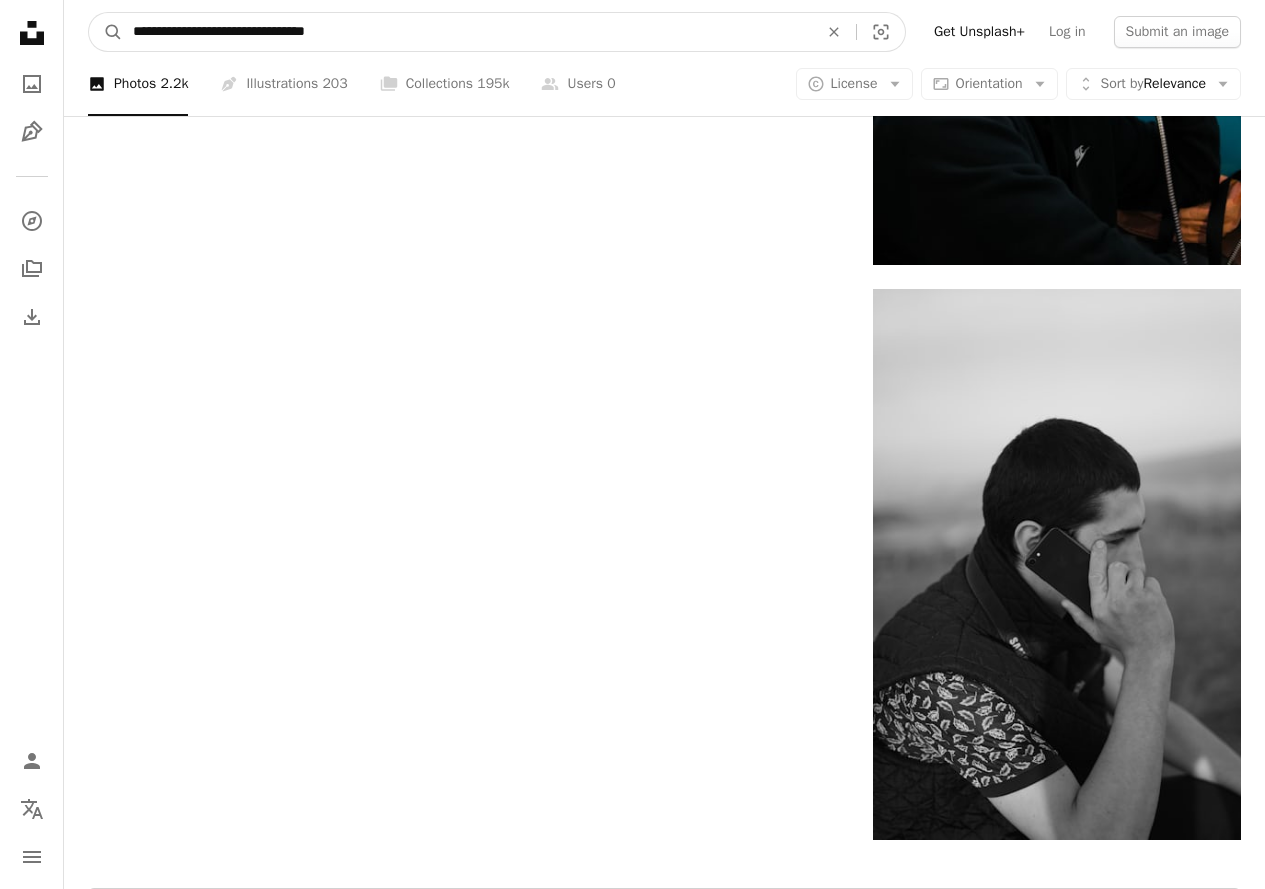 drag, startPoint x: 578, startPoint y: 38, endPoint x: 588, endPoint y: 42, distance: 10.770329 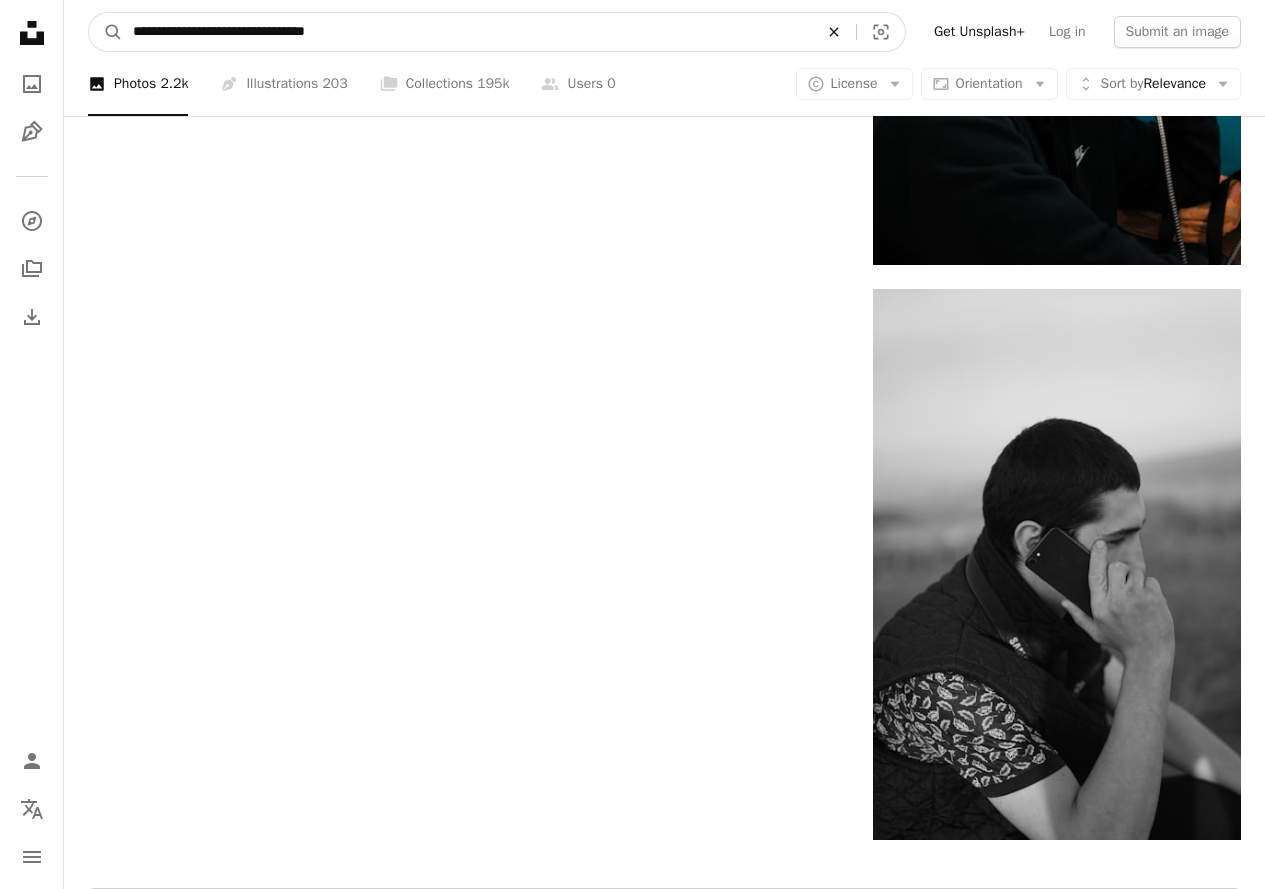 click on "An X shape" 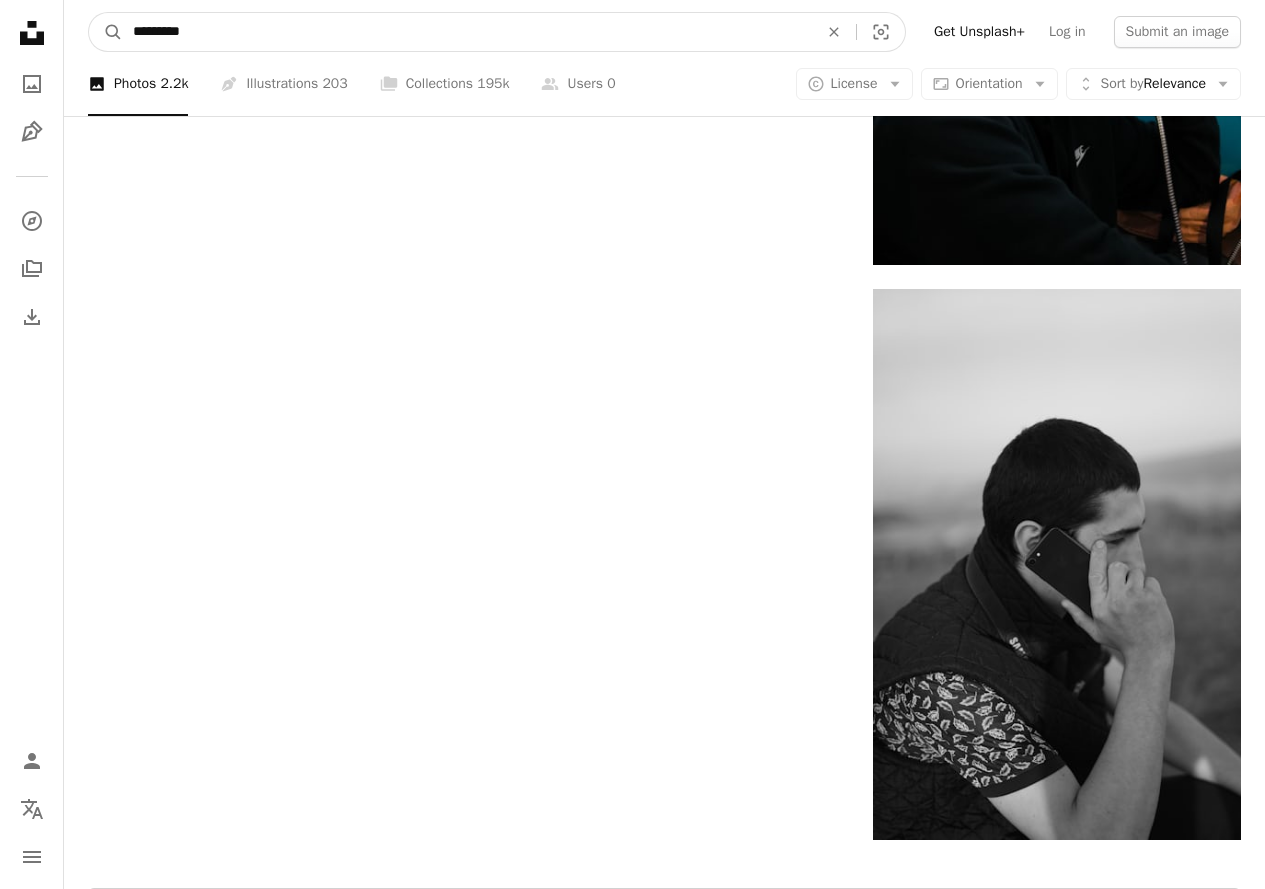 type on "*********" 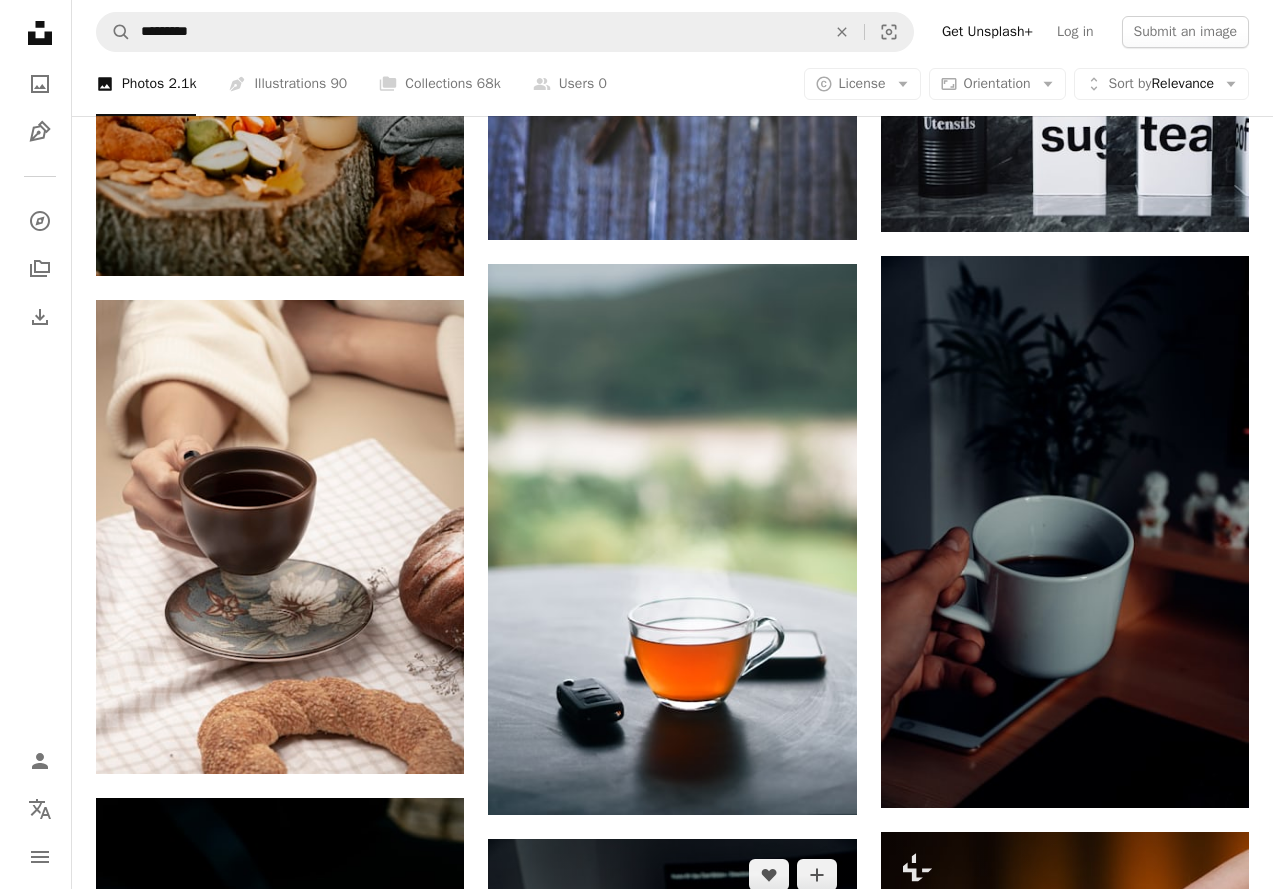 scroll, scrollTop: 1000, scrollLeft: 0, axis: vertical 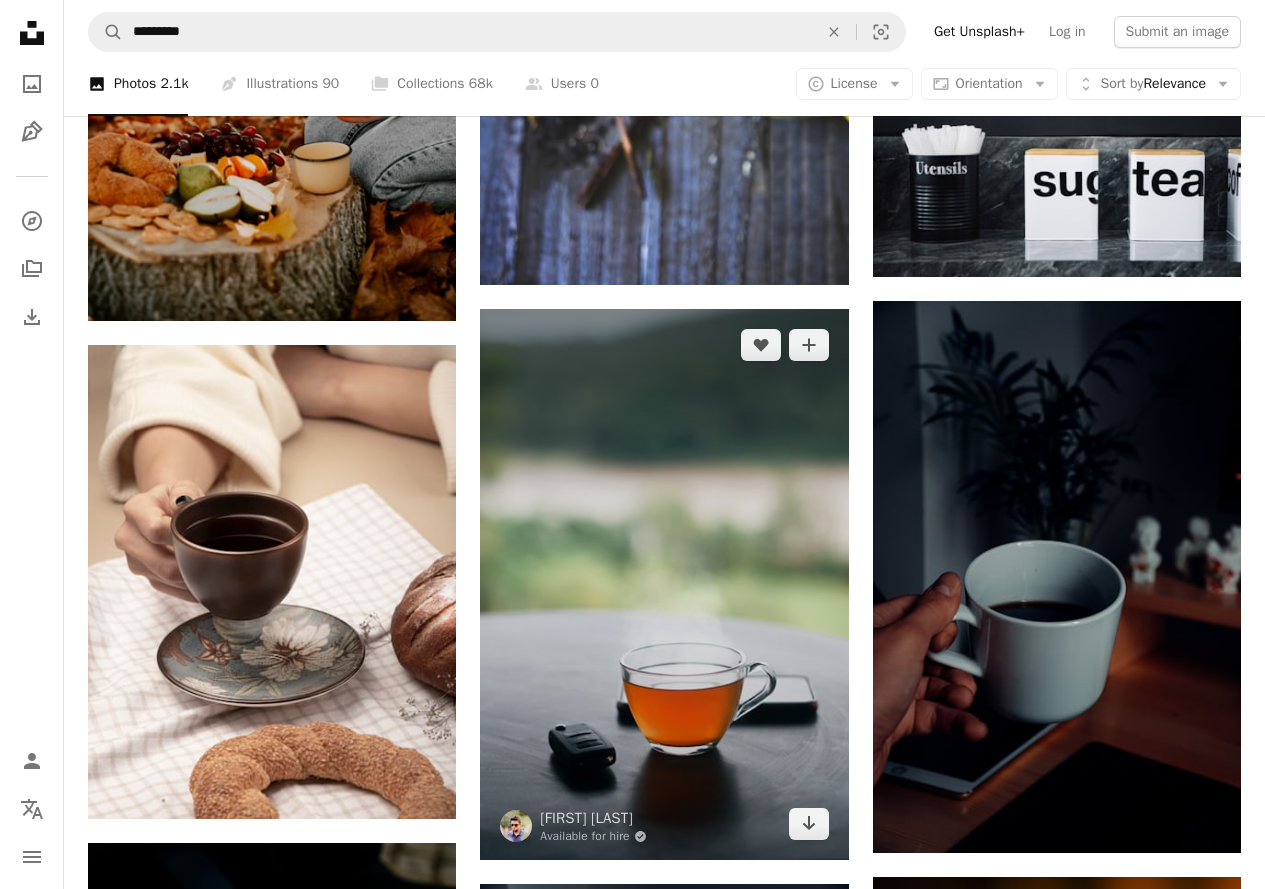 click at bounding box center [664, 585] 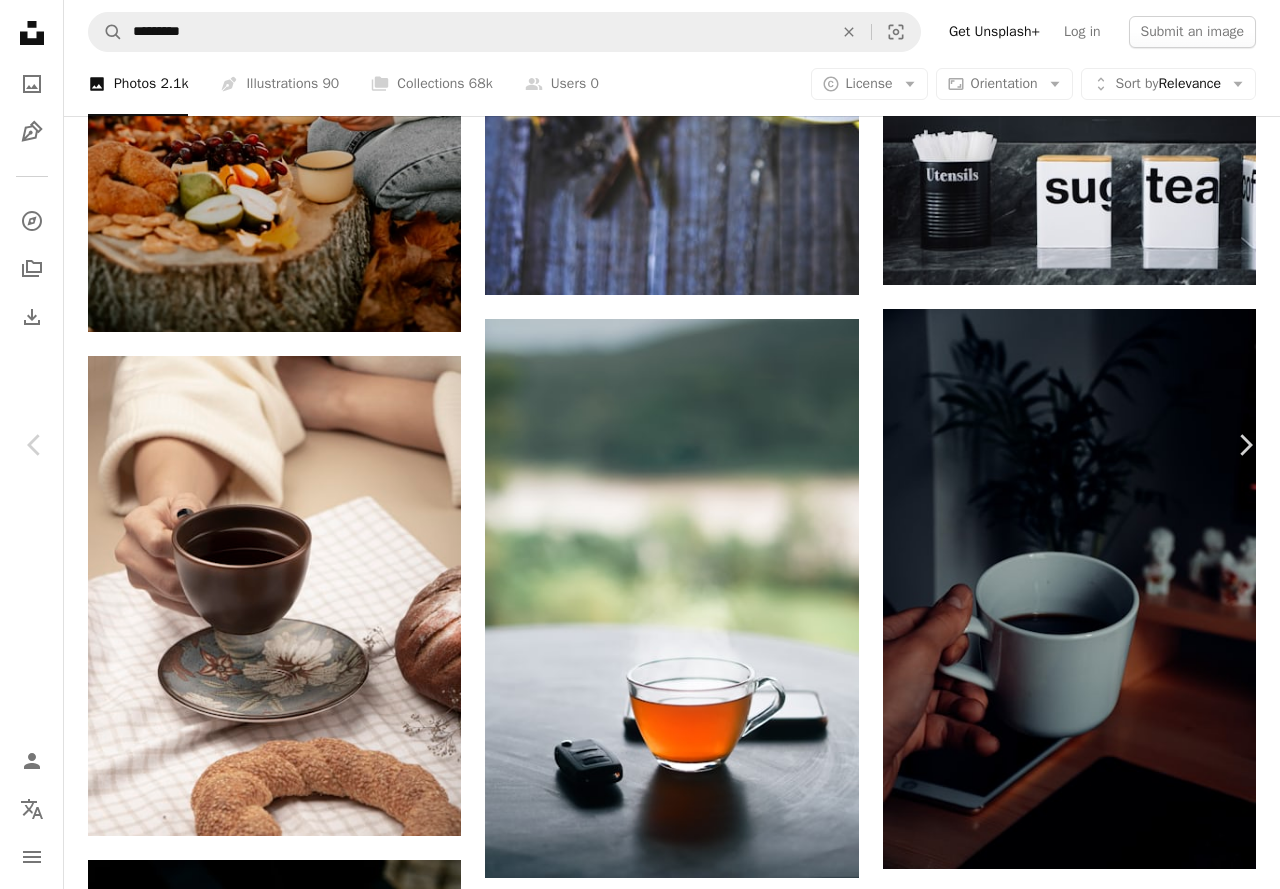 click on "Download free" at bounding box center (1081, 4026) 